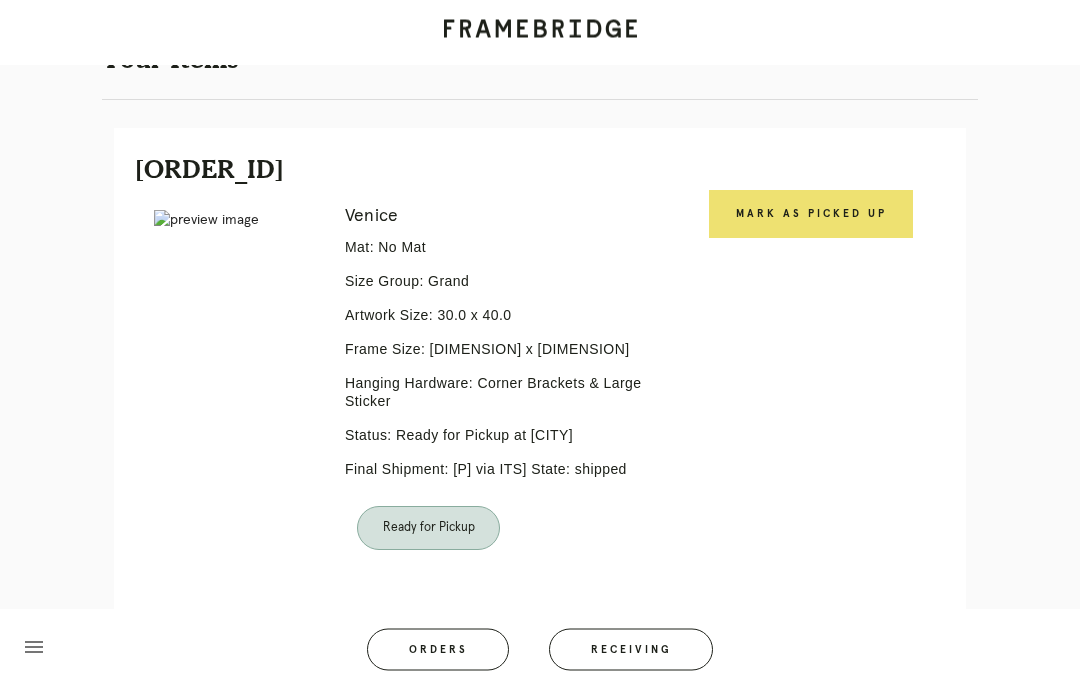 scroll, scrollTop: 404, scrollLeft: 0, axis: vertical 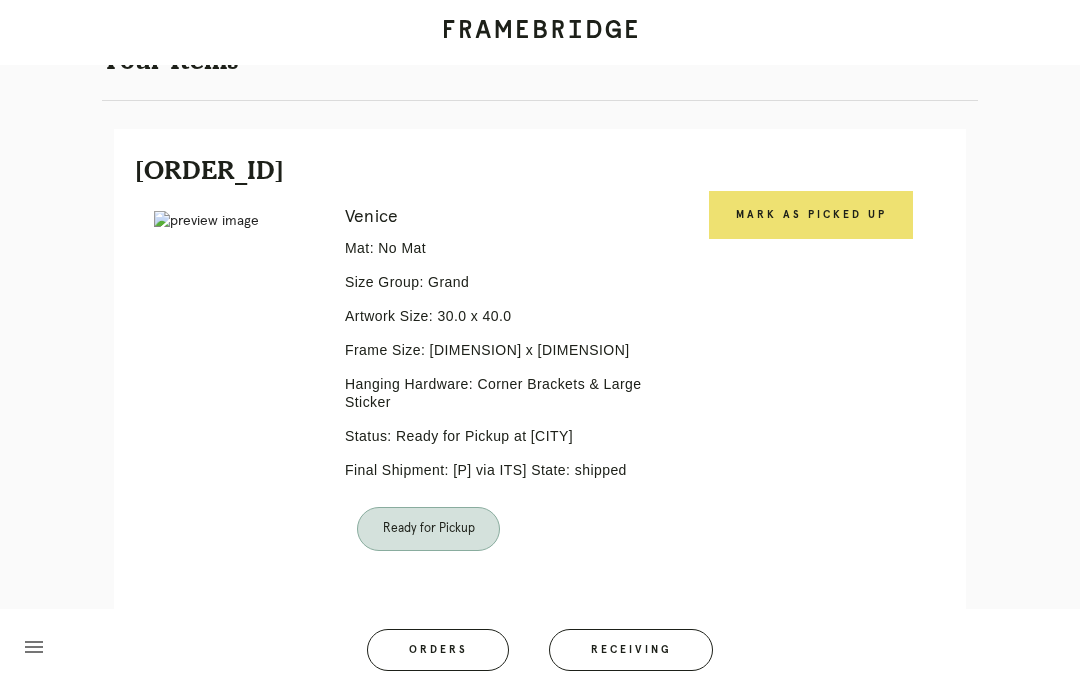 click on "Mark as Picked Up" at bounding box center [811, 215] 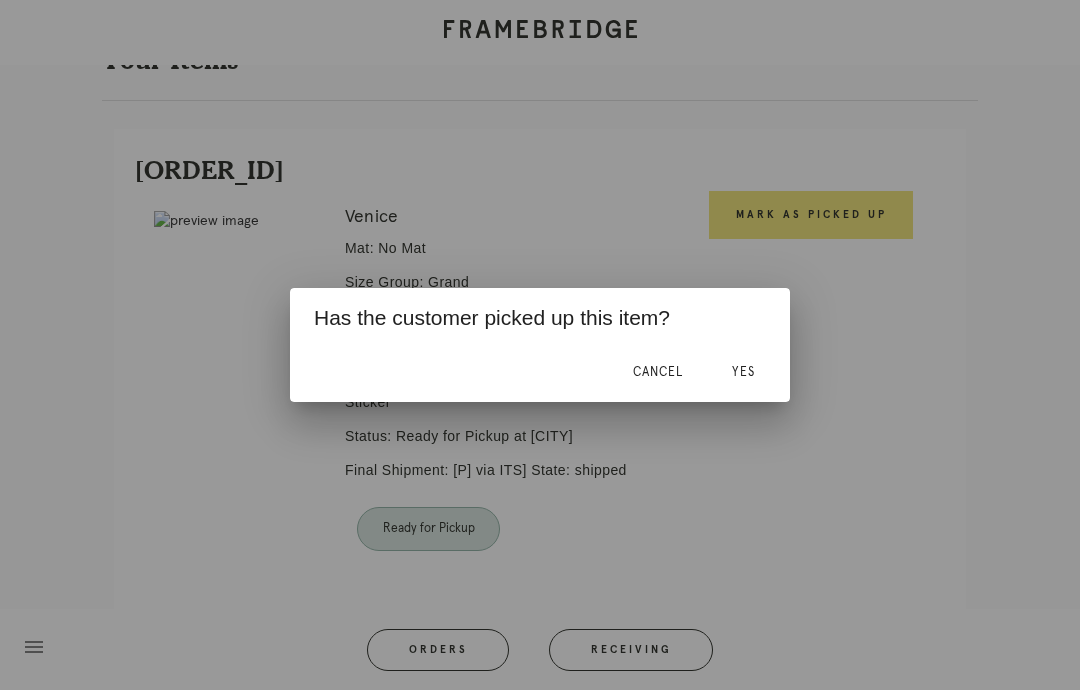 click on "Yes" at bounding box center (658, 372) 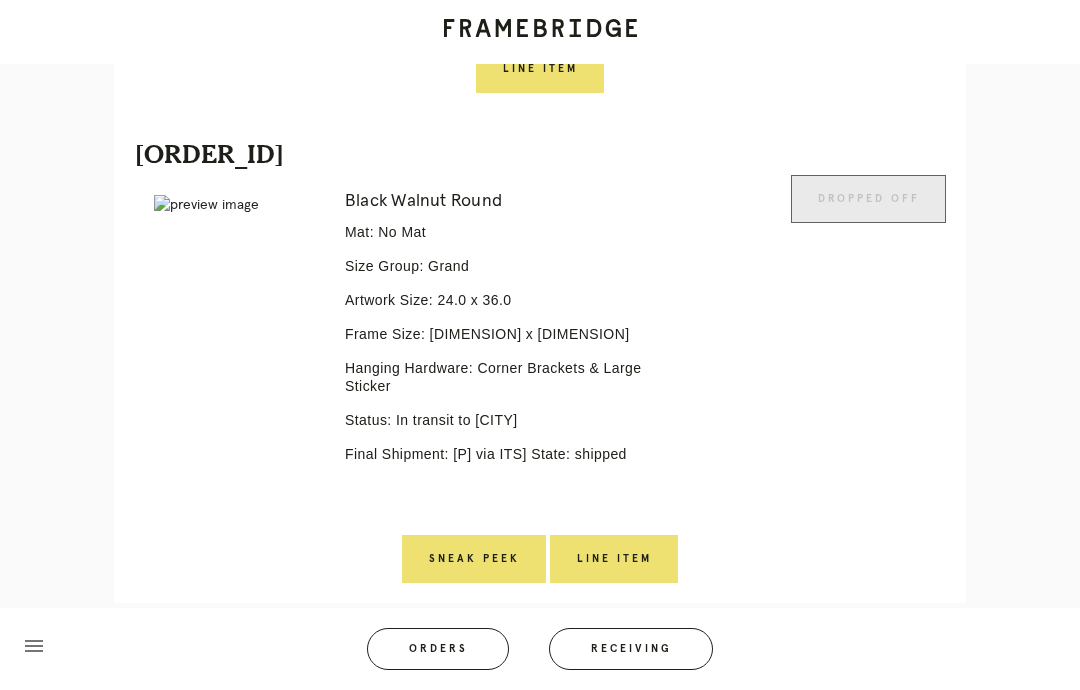 scroll, scrollTop: 1037, scrollLeft: 0, axis: vertical 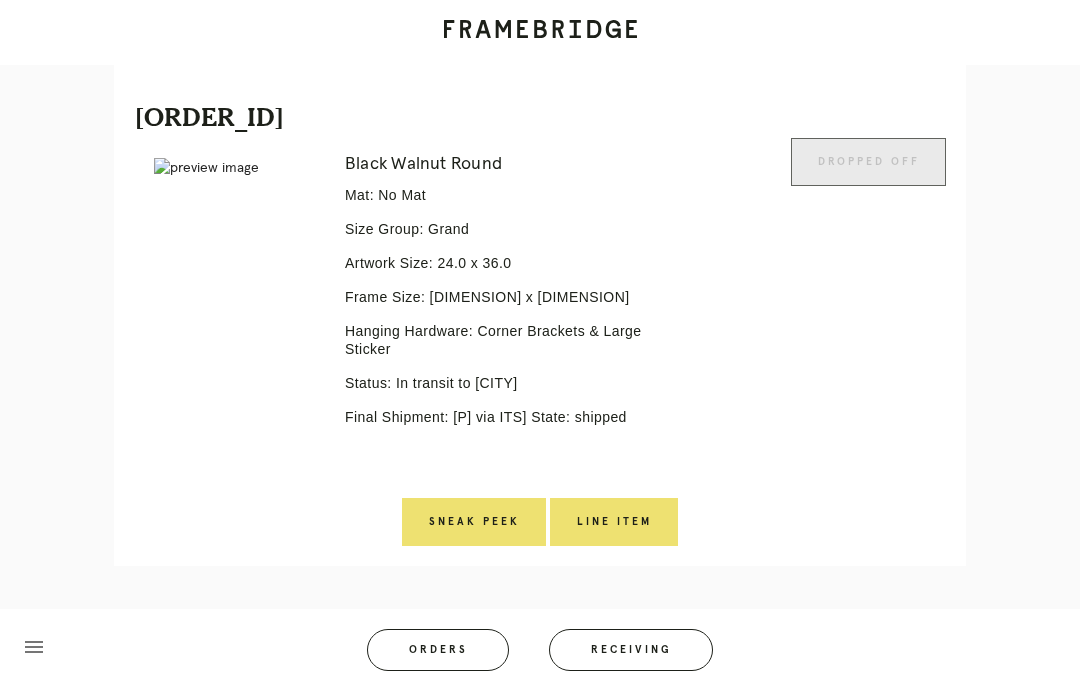 click on "Orders" at bounding box center (438, 650) 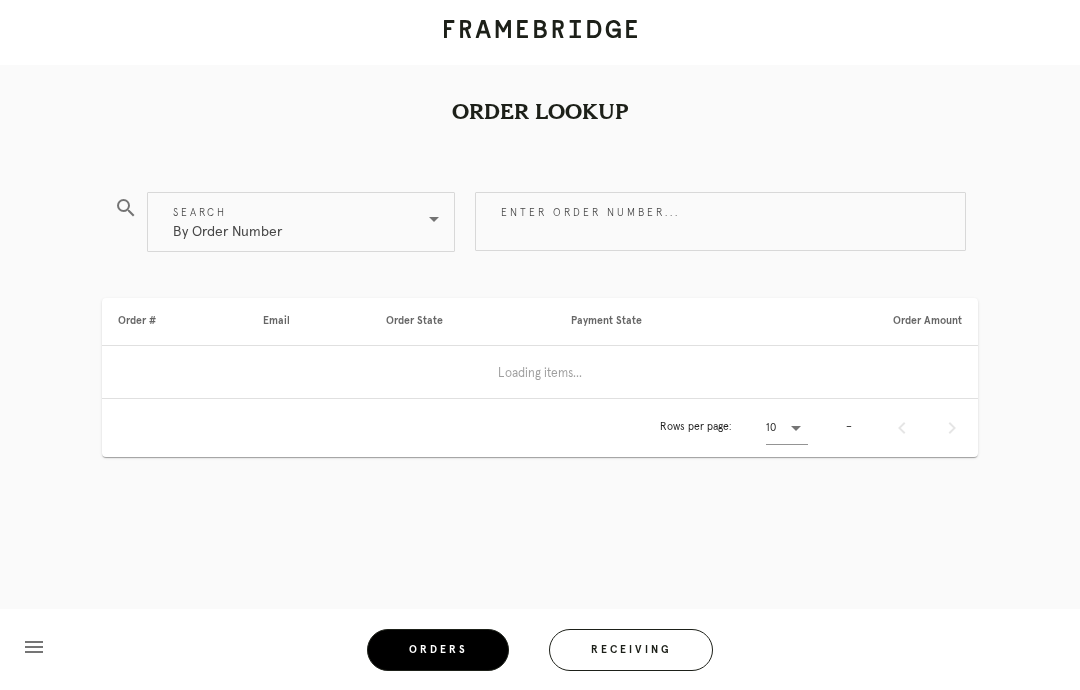 click on "Receiving" at bounding box center [631, 650] 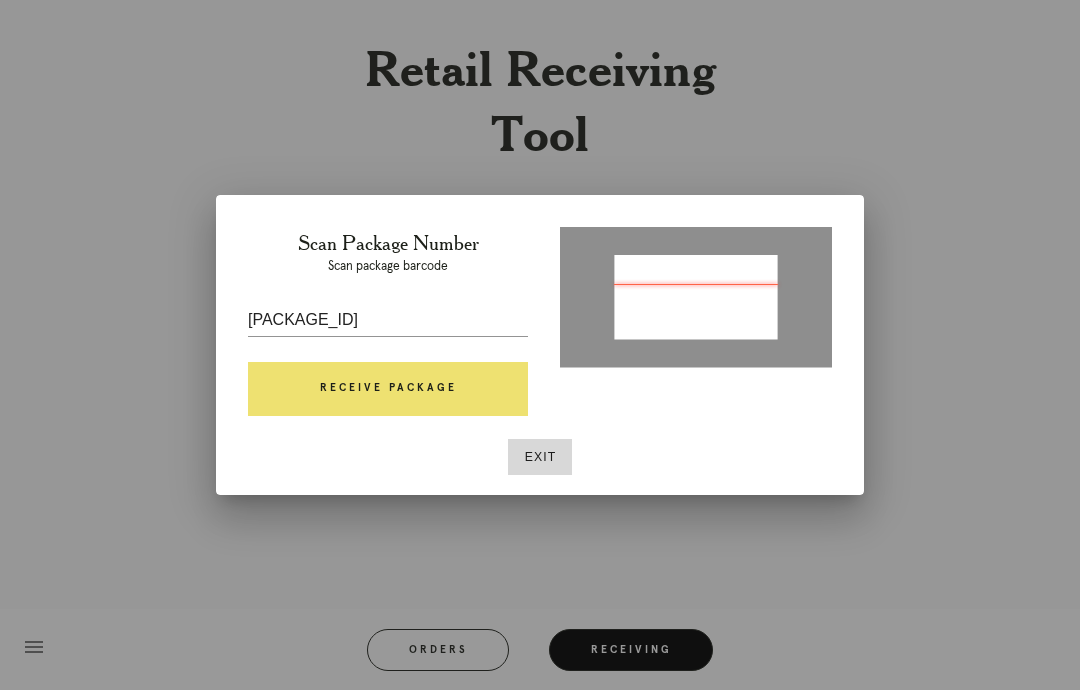 click on "Receive Package" at bounding box center (388, 389) 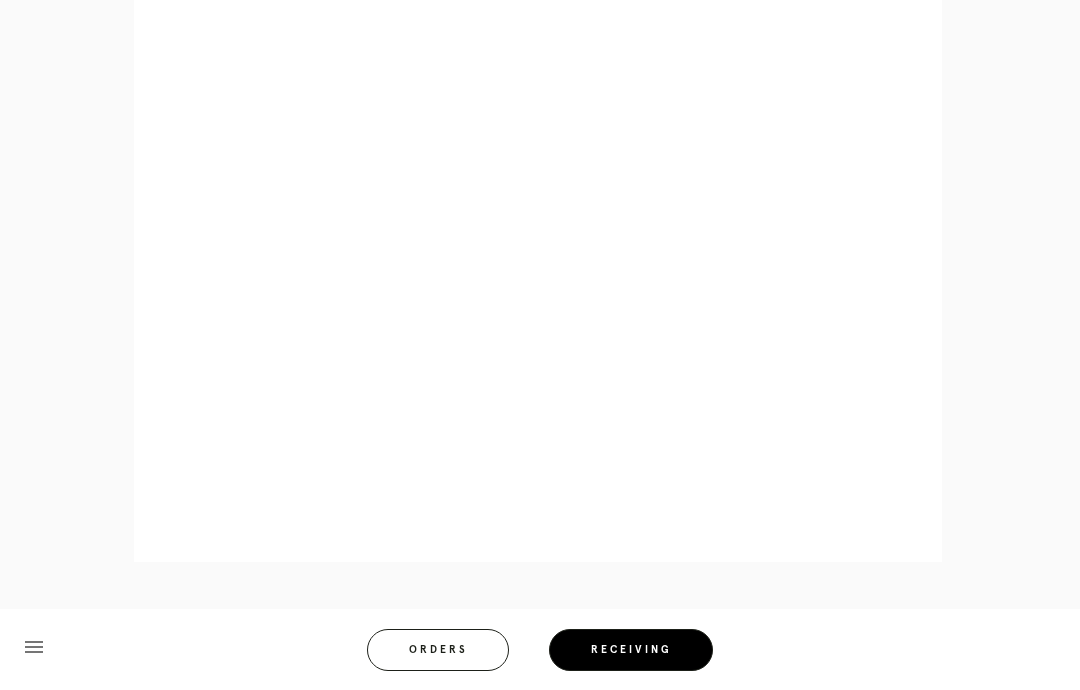 scroll, scrollTop: 939, scrollLeft: 0, axis: vertical 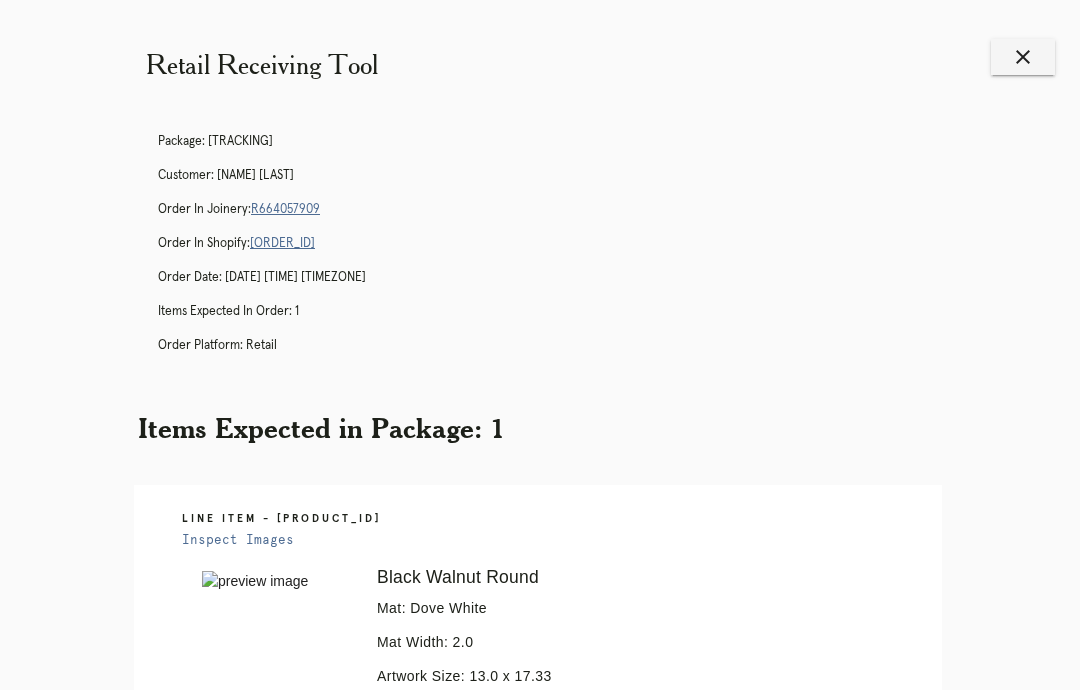 click on "close" at bounding box center [1023, 57] 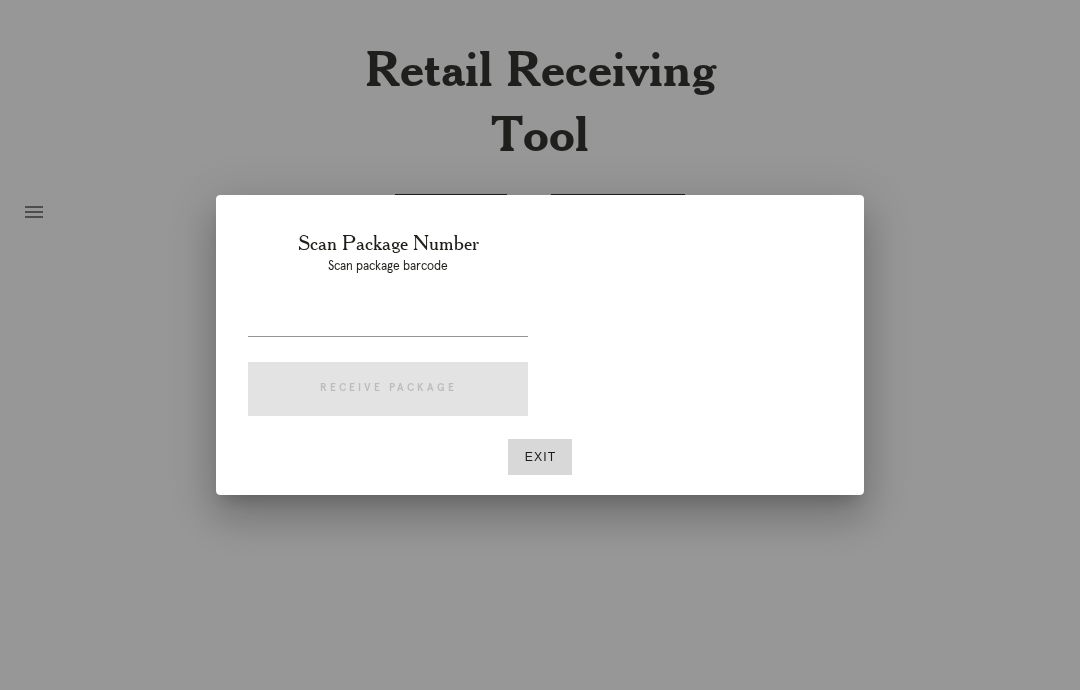 scroll, scrollTop: 0, scrollLeft: 0, axis: both 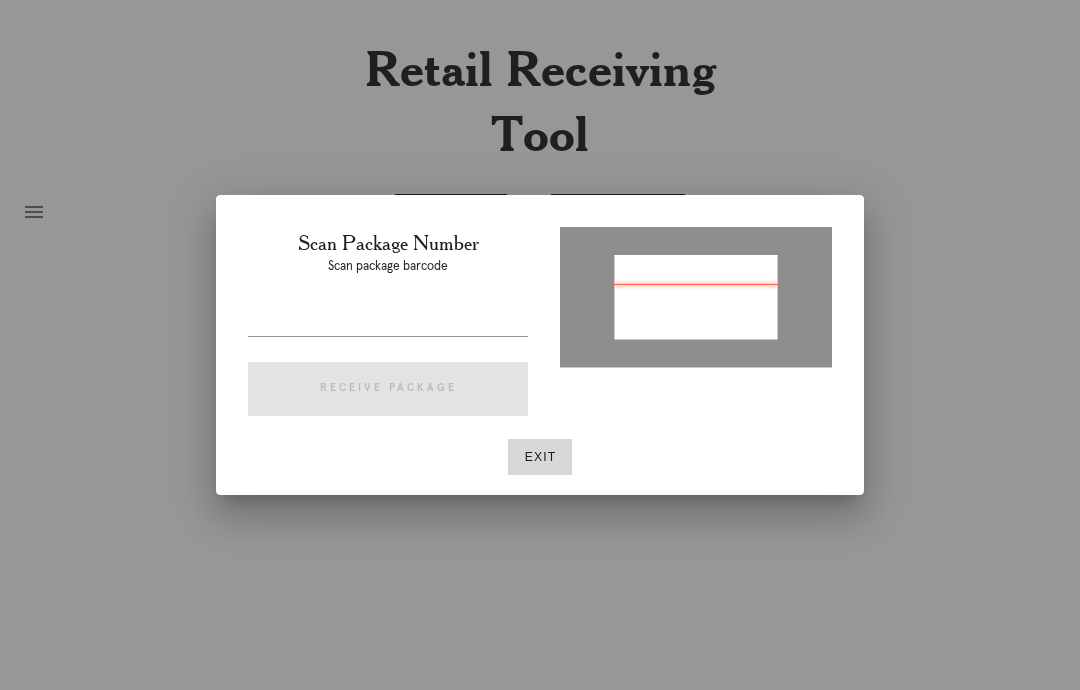 click at bounding box center (388, 320) 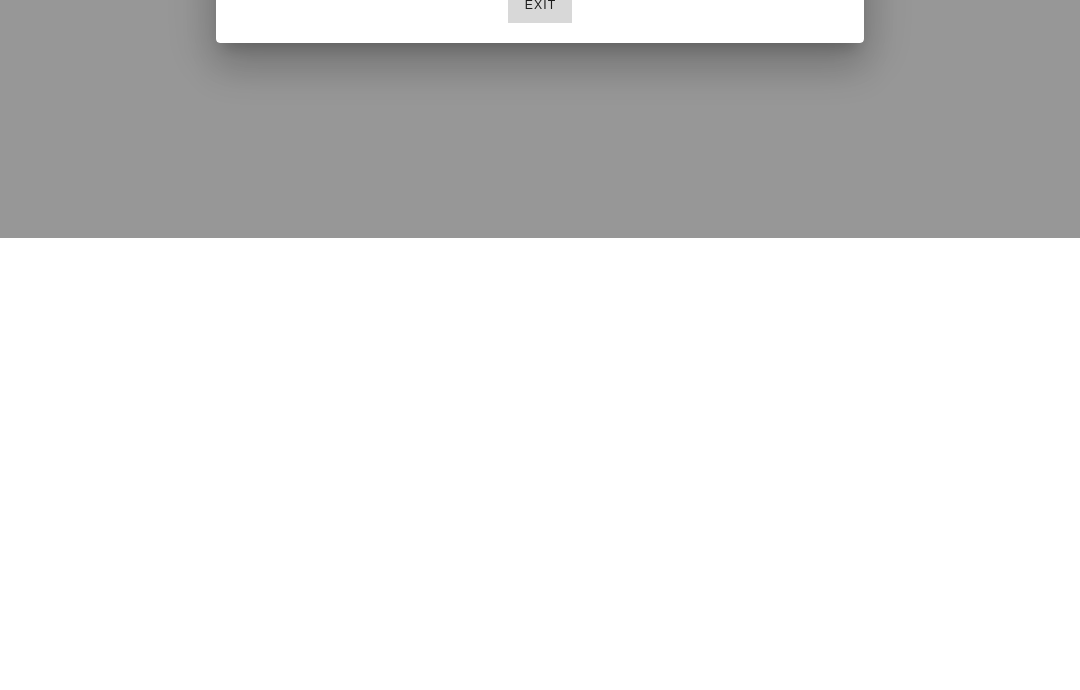 scroll, scrollTop: 80, scrollLeft: 0, axis: vertical 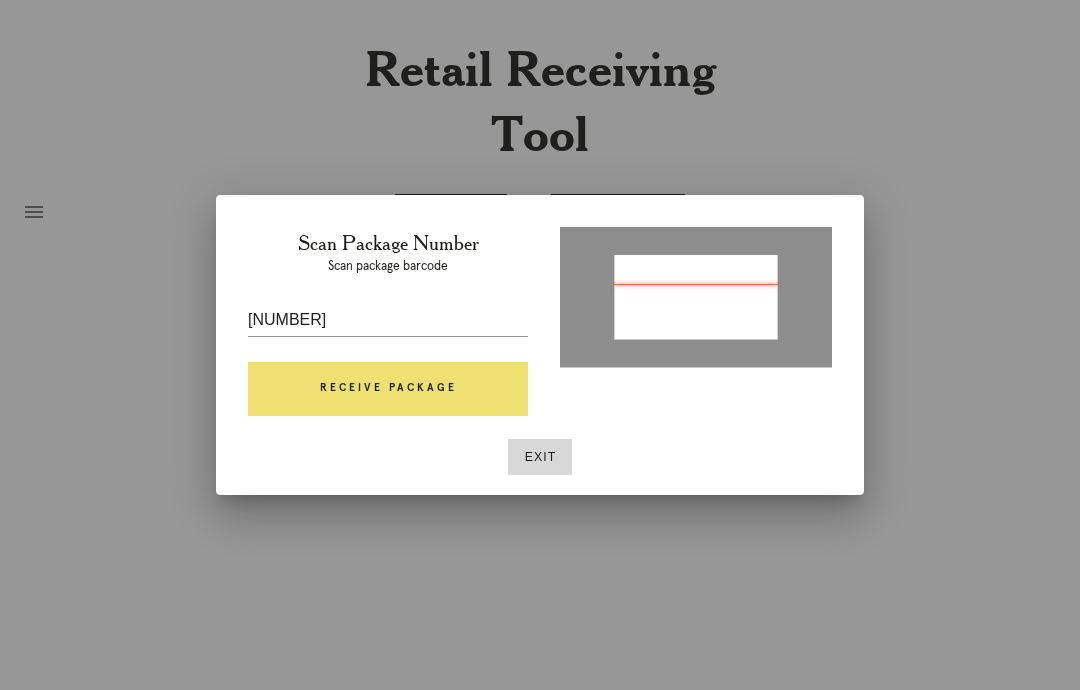 type on "[NUMBER]" 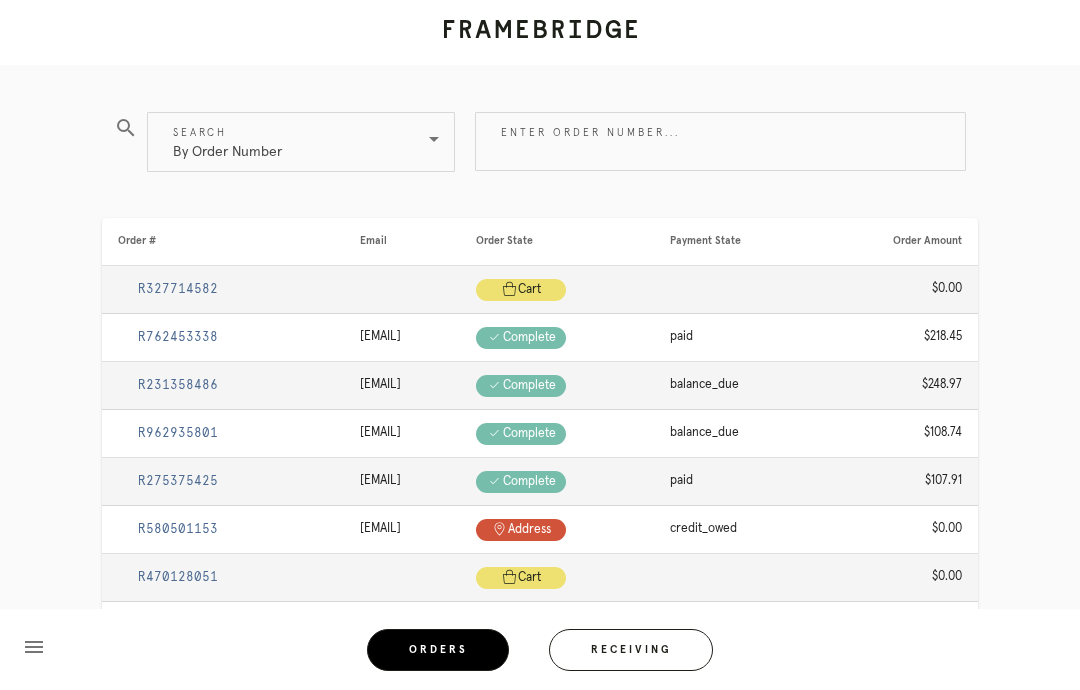 click on "Receiving" at bounding box center (631, 650) 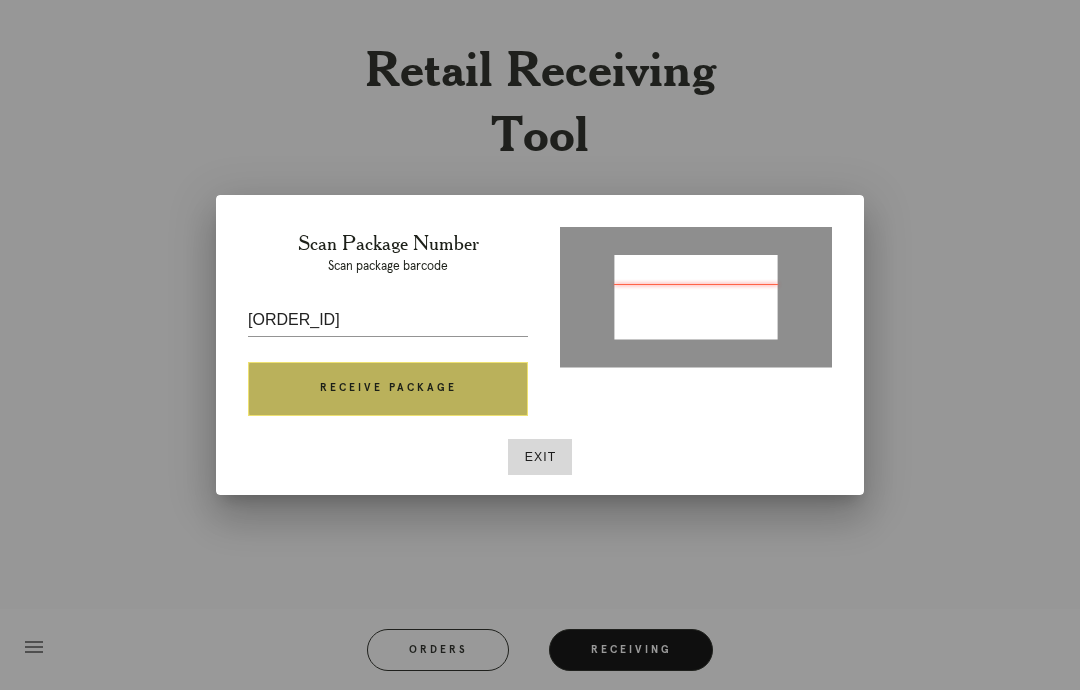 click on "Receive Package" at bounding box center (388, 389) 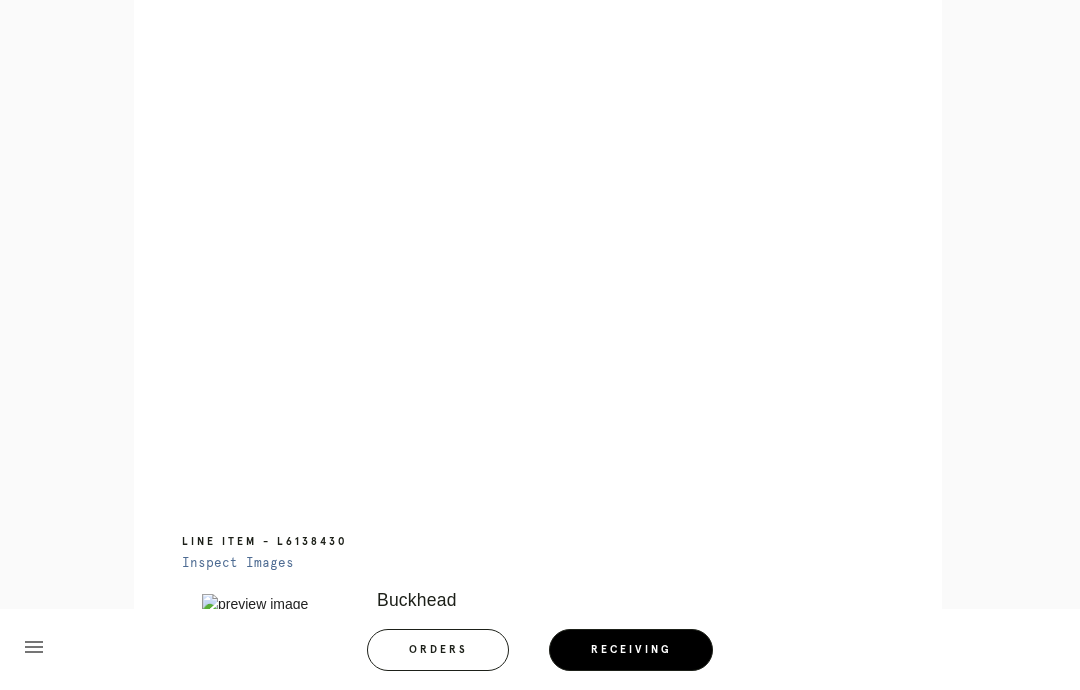 scroll, scrollTop: 976, scrollLeft: 0, axis: vertical 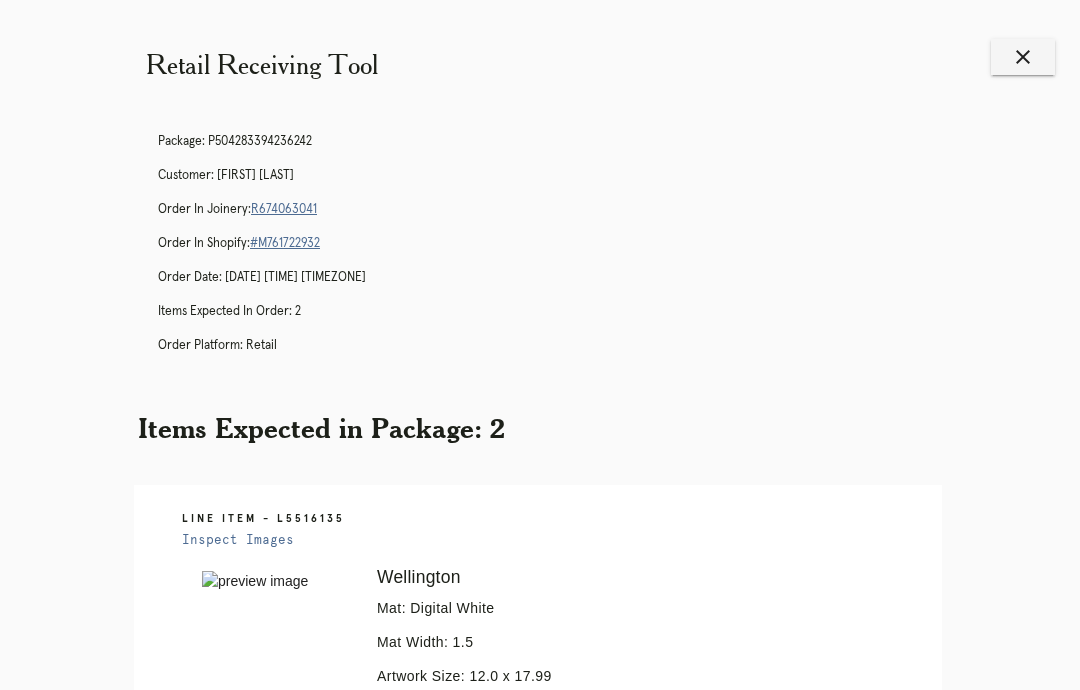 click on "close" at bounding box center [1023, 57] 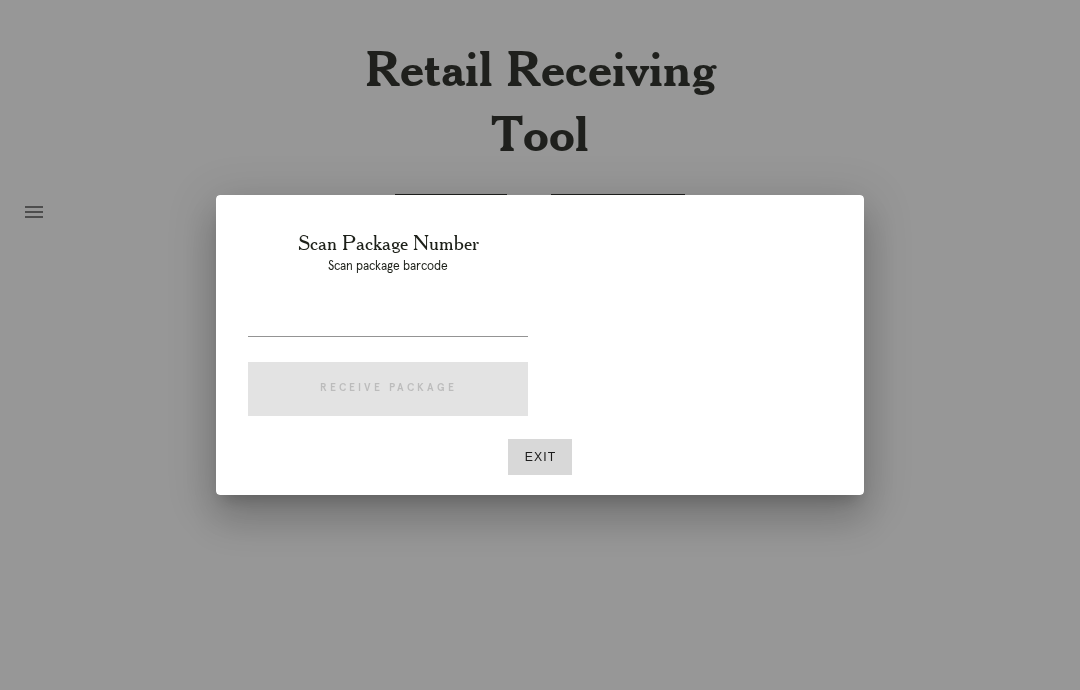 scroll, scrollTop: 0, scrollLeft: 0, axis: both 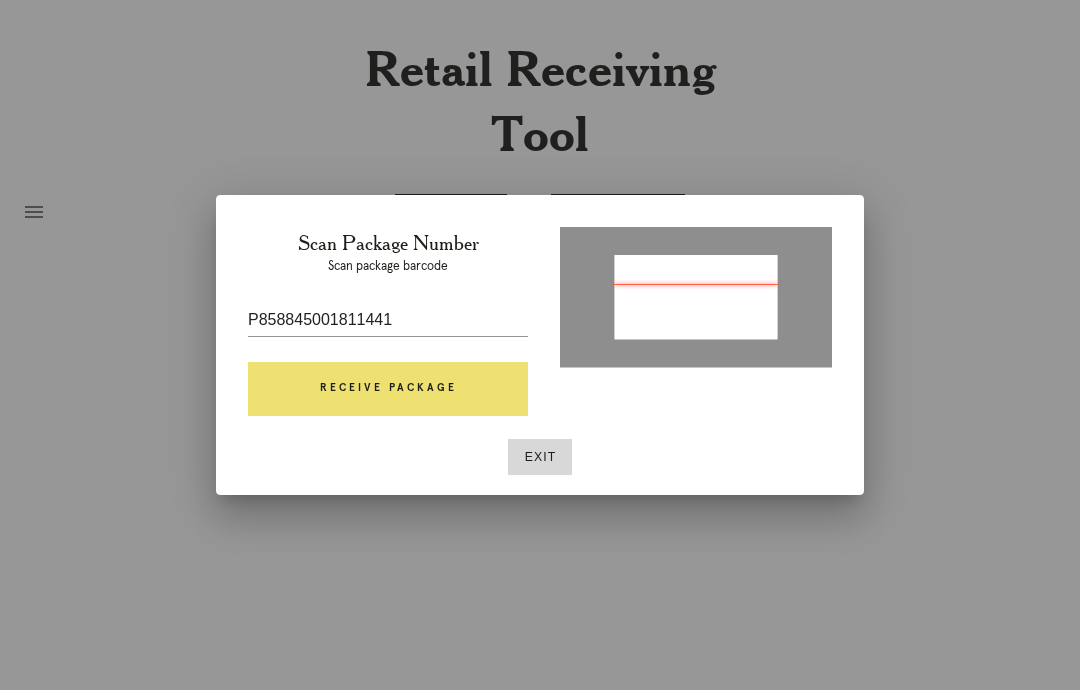 click on "Receive Package" at bounding box center [388, 389] 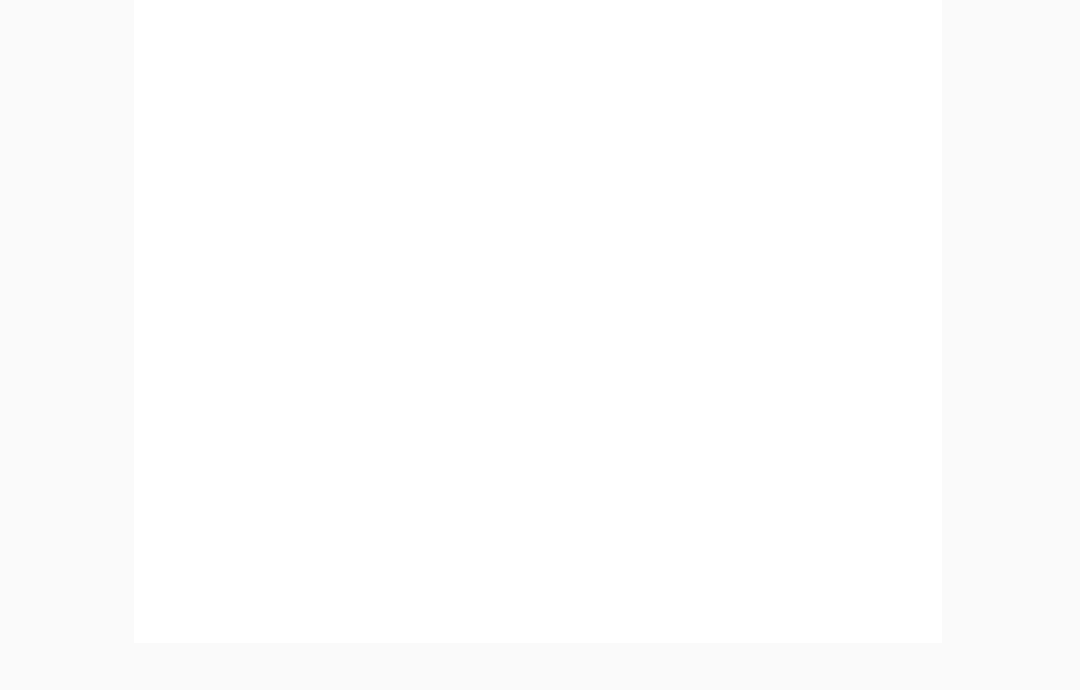scroll, scrollTop: 973, scrollLeft: 0, axis: vertical 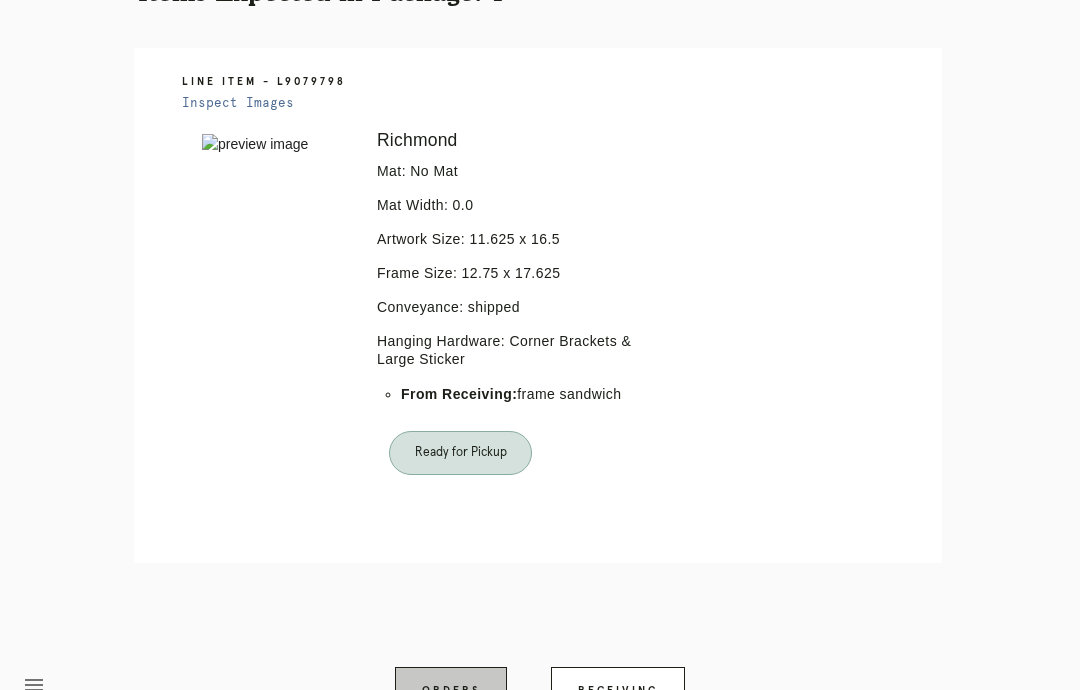 click on "Orders" at bounding box center [451, 691] 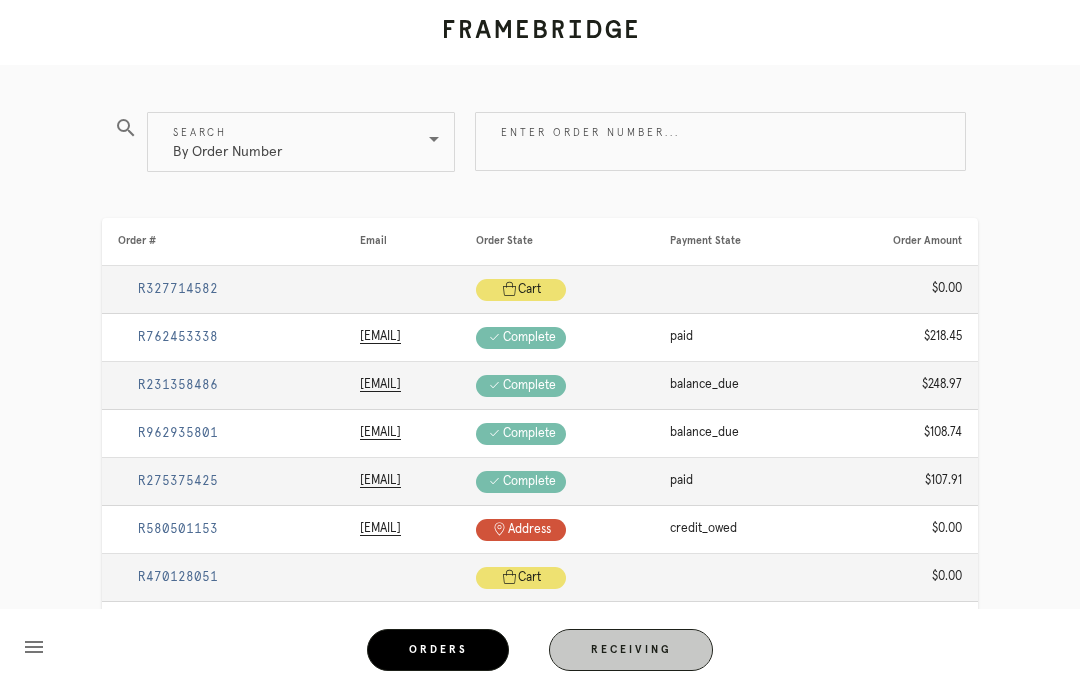 click on "Receiving" at bounding box center (631, 650) 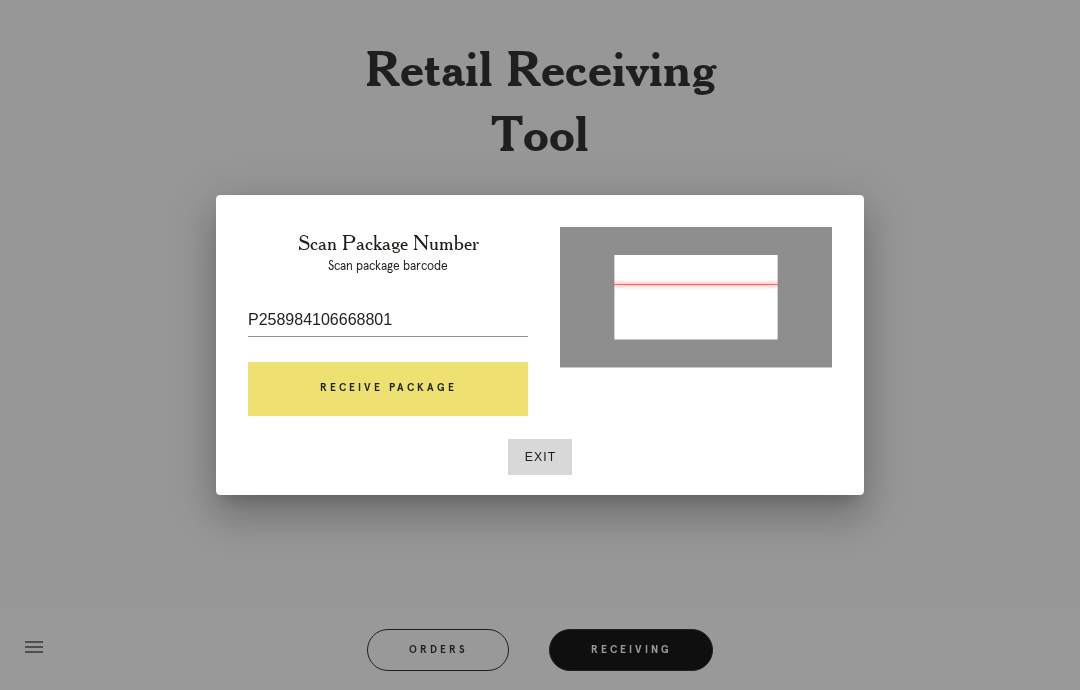 click on "Receive Package" at bounding box center (388, 389) 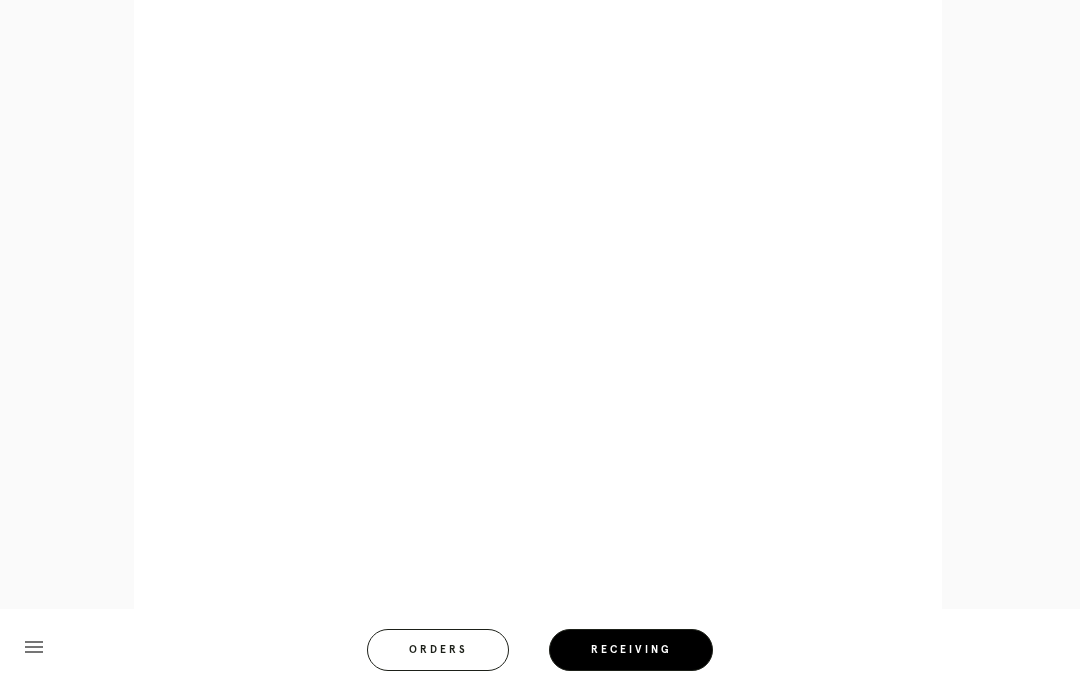 scroll, scrollTop: 983, scrollLeft: 0, axis: vertical 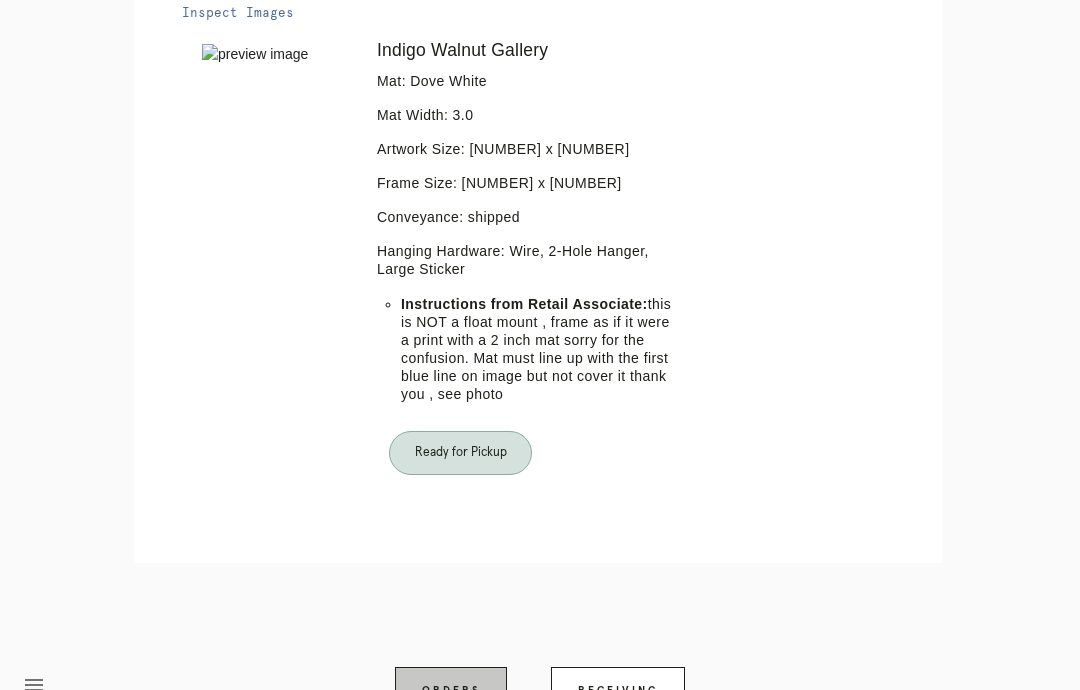 click on "Orders" at bounding box center [451, 691] 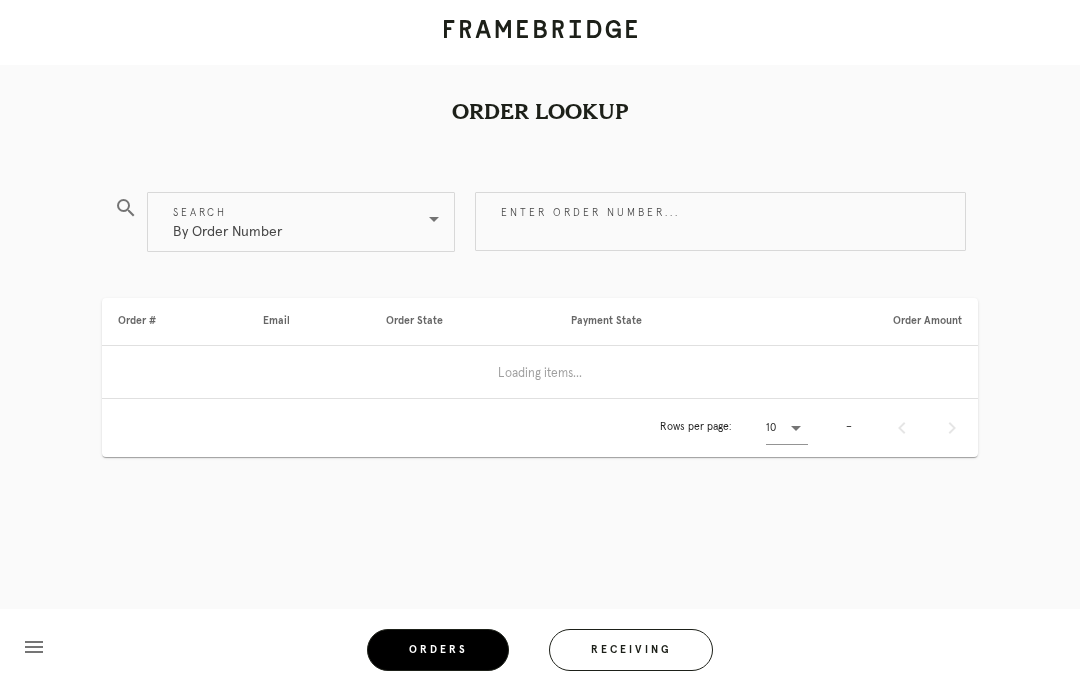 scroll, scrollTop: 80, scrollLeft: 0, axis: vertical 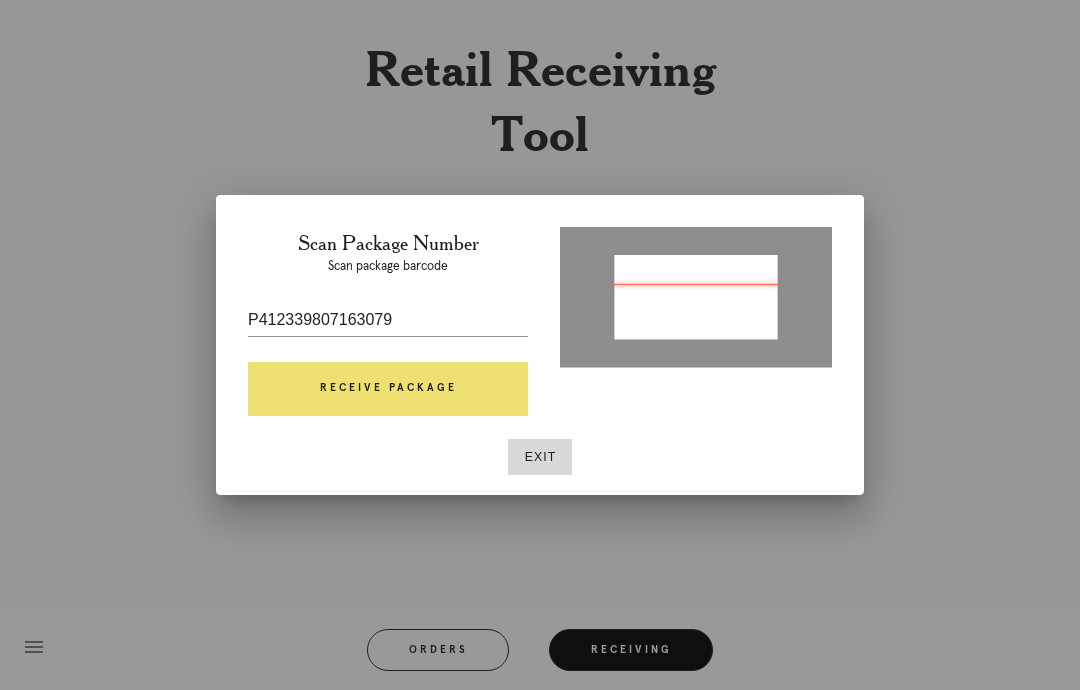 click on "Receive Package" at bounding box center [388, 389] 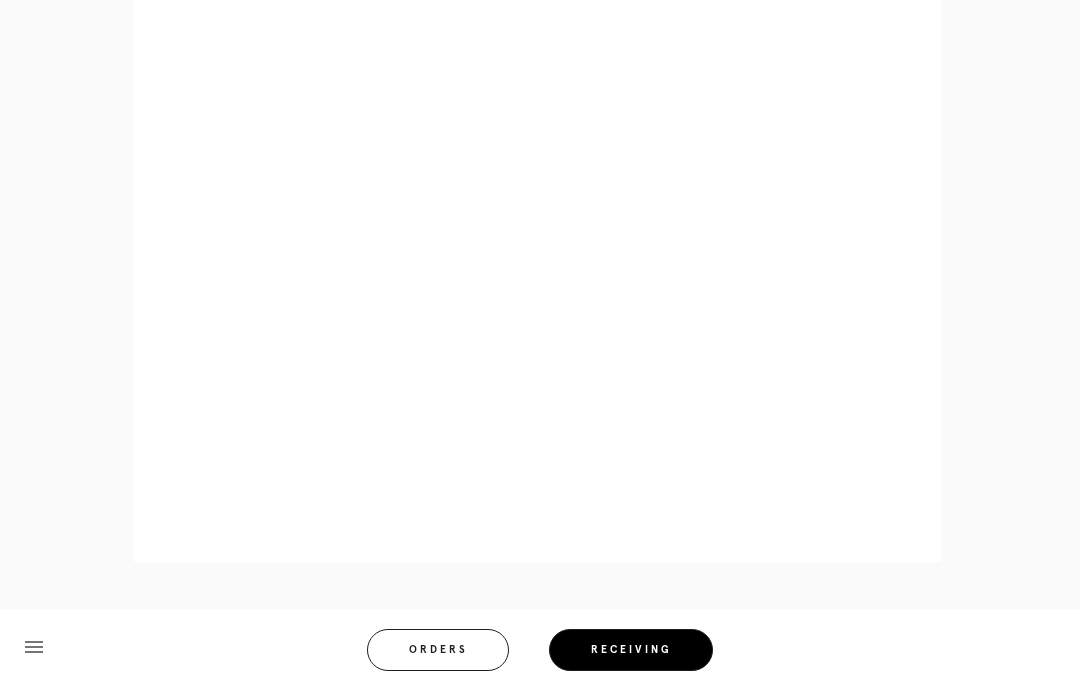 scroll, scrollTop: 1027, scrollLeft: 0, axis: vertical 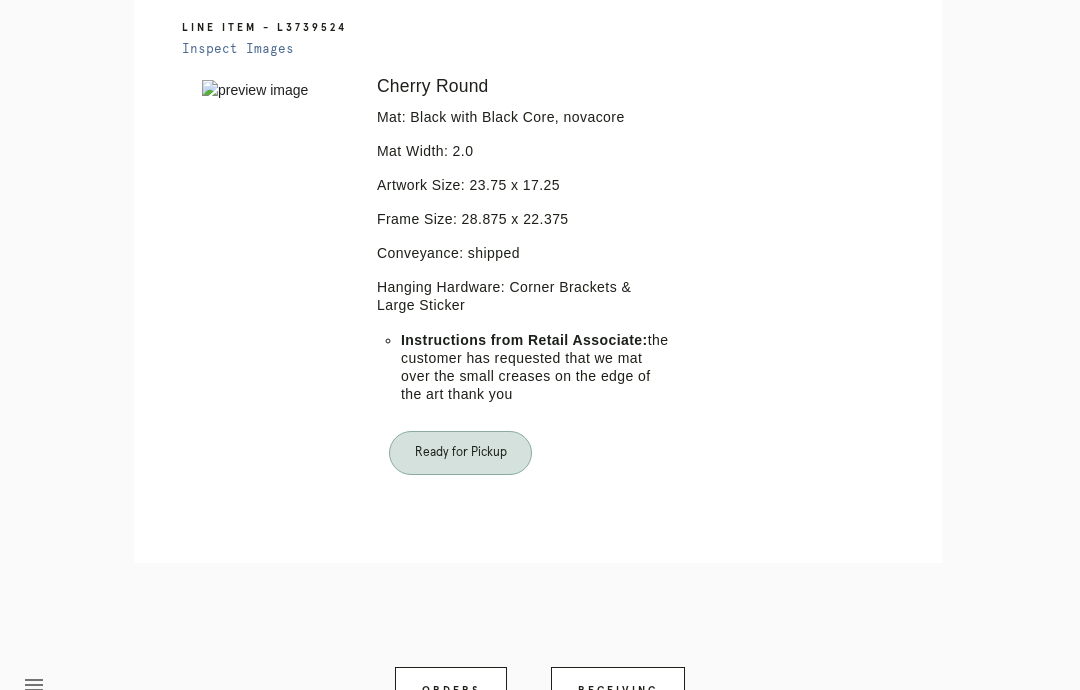 click on "Receiving" at bounding box center [618, 691] 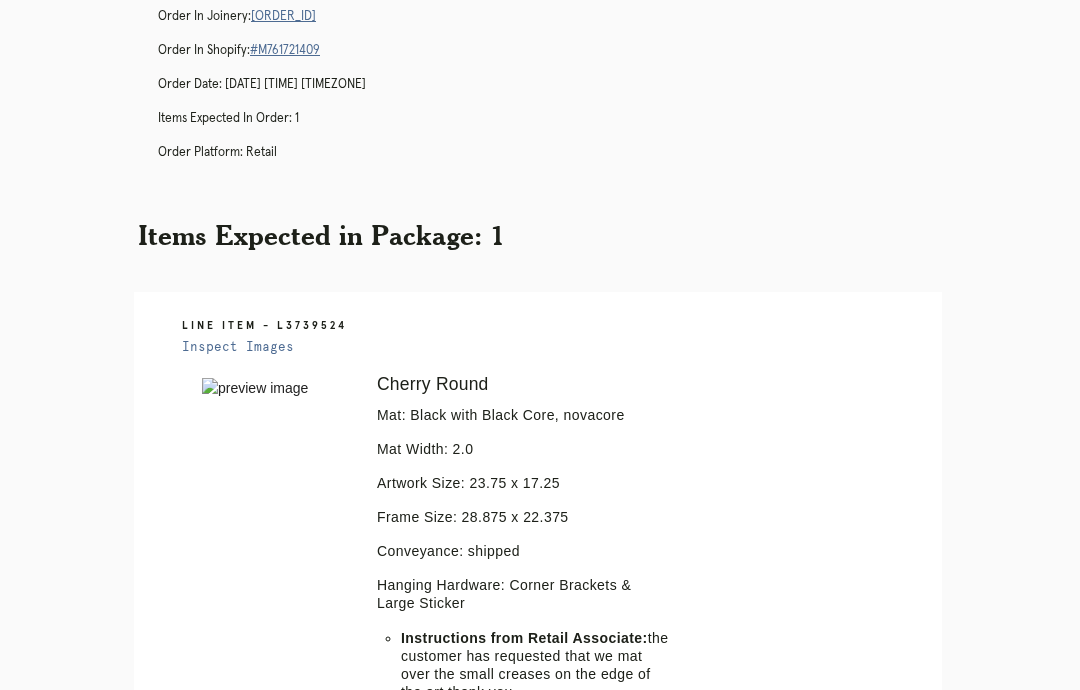 scroll, scrollTop: 0, scrollLeft: 0, axis: both 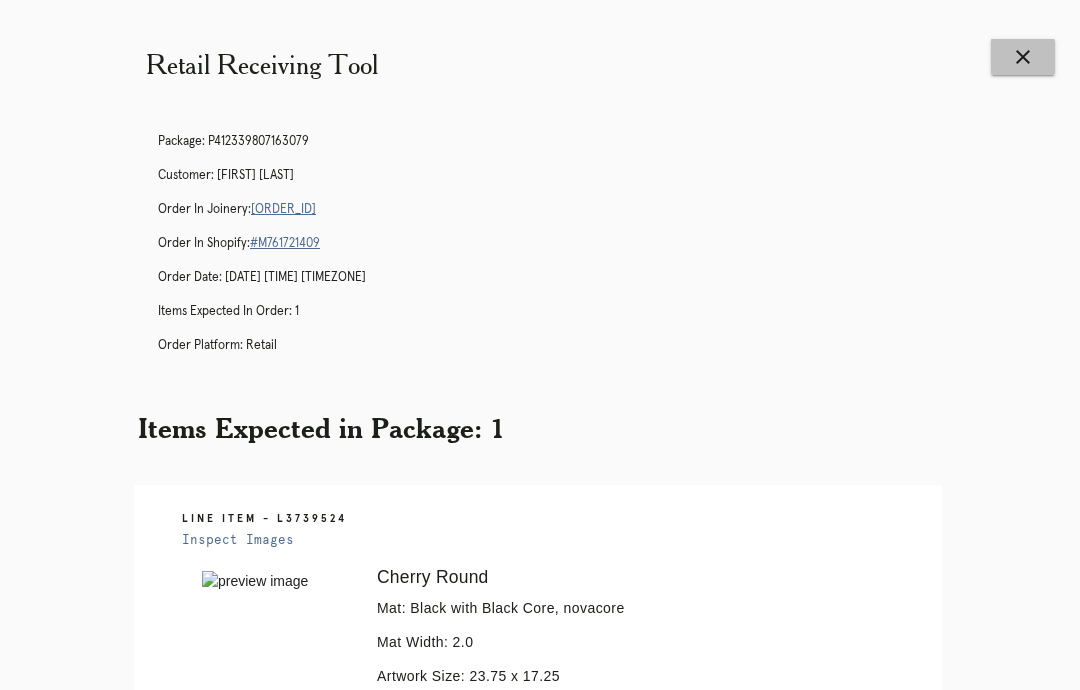 click on "Receiving" at bounding box center [618, 1182] 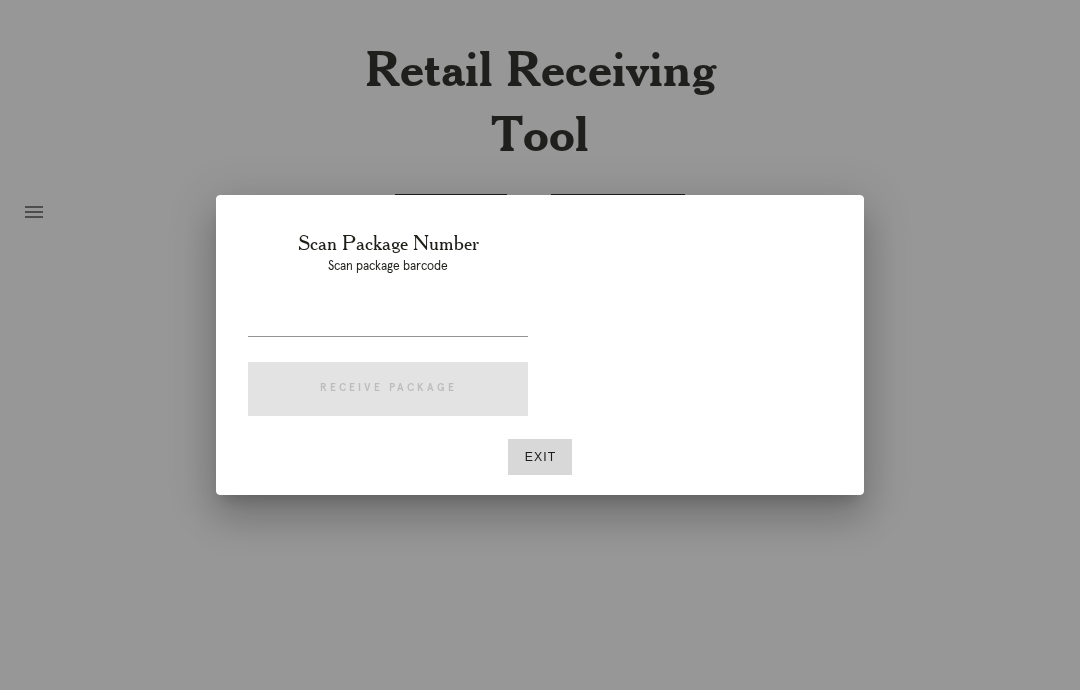 scroll, scrollTop: 0, scrollLeft: 0, axis: both 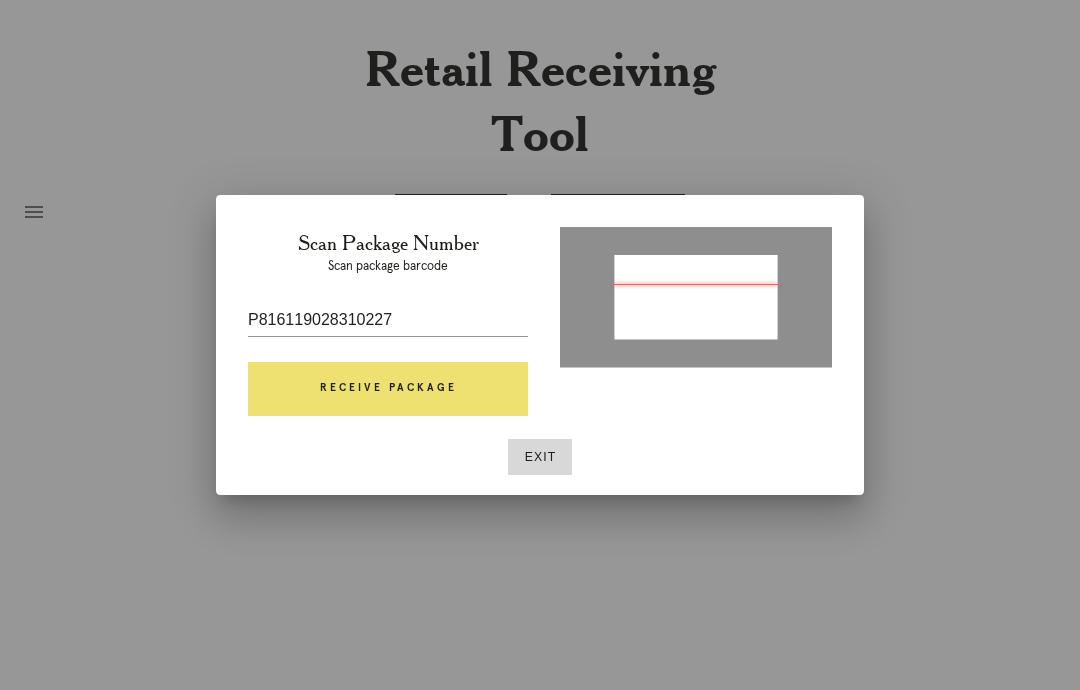 click on "Receive Package" at bounding box center [388, 389] 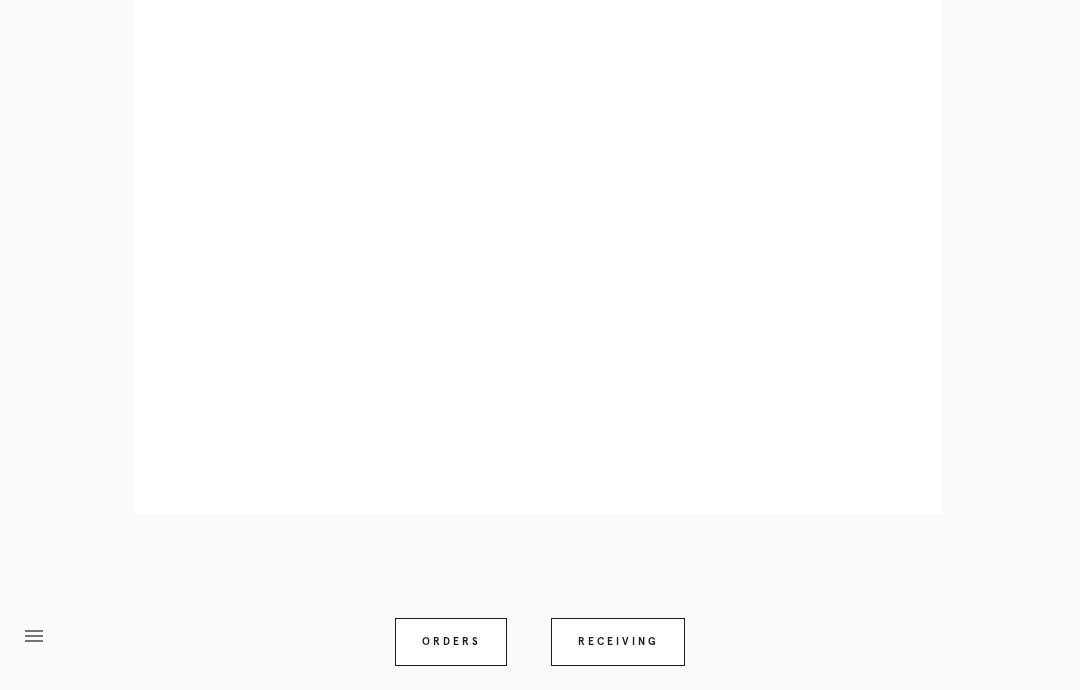 scroll, scrollTop: 928, scrollLeft: 0, axis: vertical 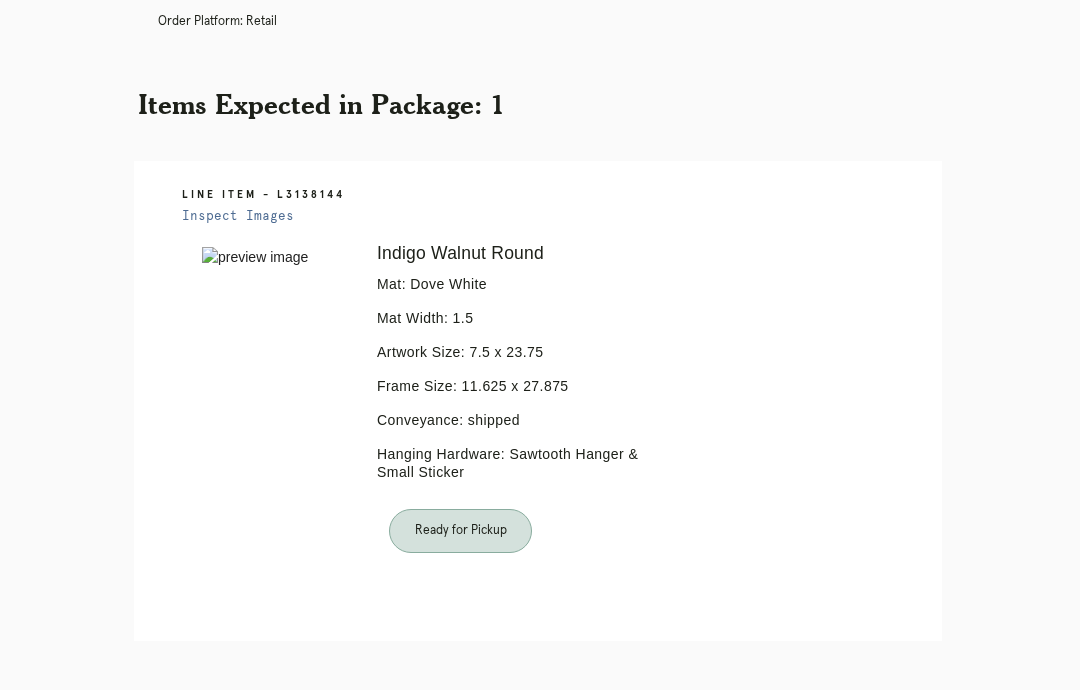 click on "Orders" at bounding box center (451, 769) 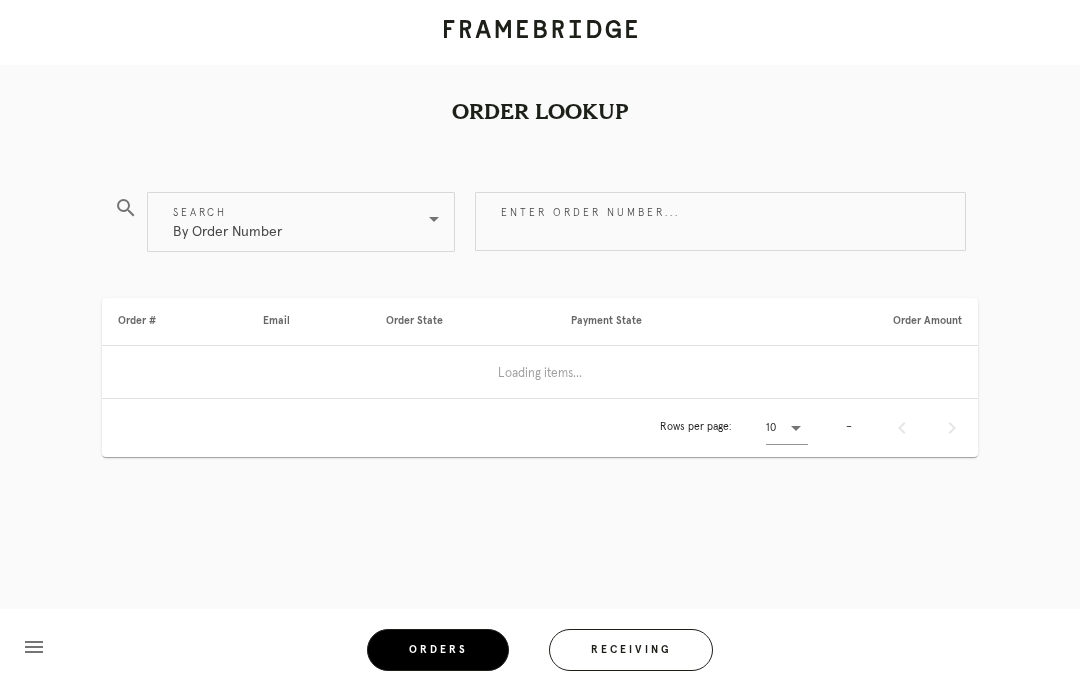scroll, scrollTop: 80, scrollLeft: 0, axis: vertical 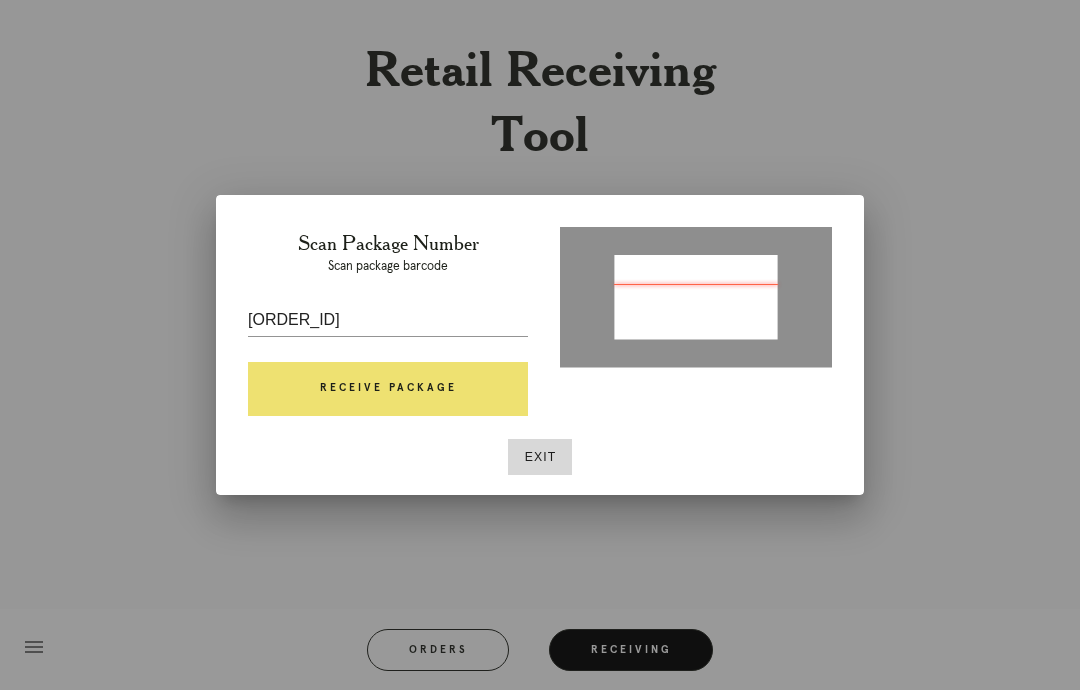 click on "Receive Package" at bounding box center (388, 389) 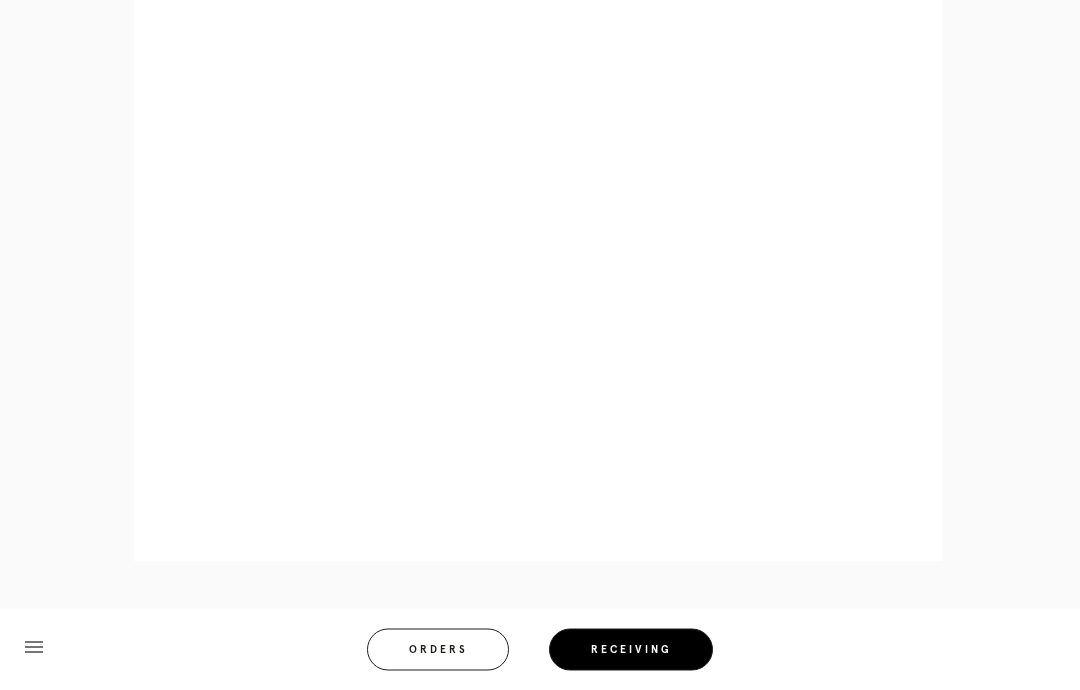 scroll, scrollTop: 859, scrollLeft: 0, axis: vertical 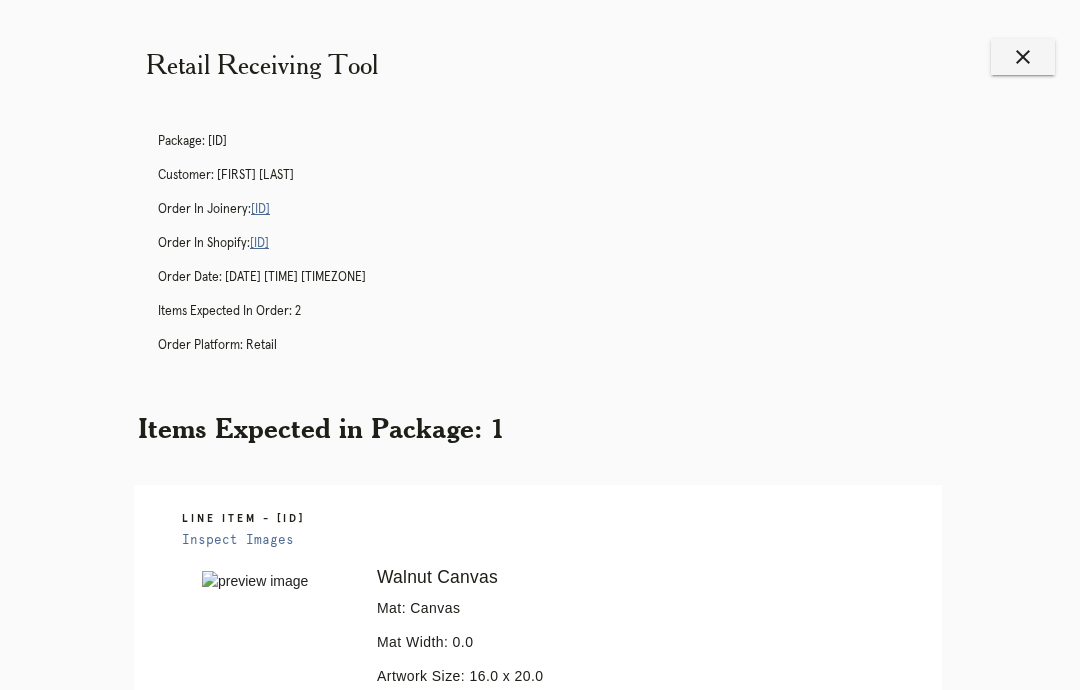 click on "Items Expected in Package:  1" at bounding box center (540, 428) 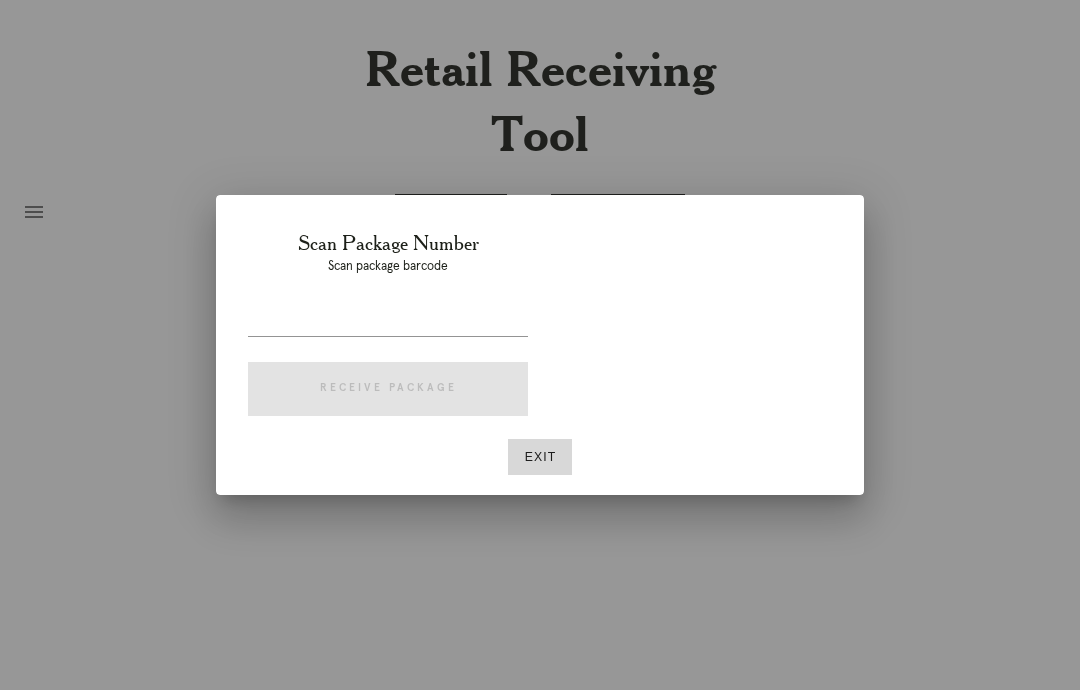 scroll, scrollTop: 80, scrollLeft: 0, axis: vertical 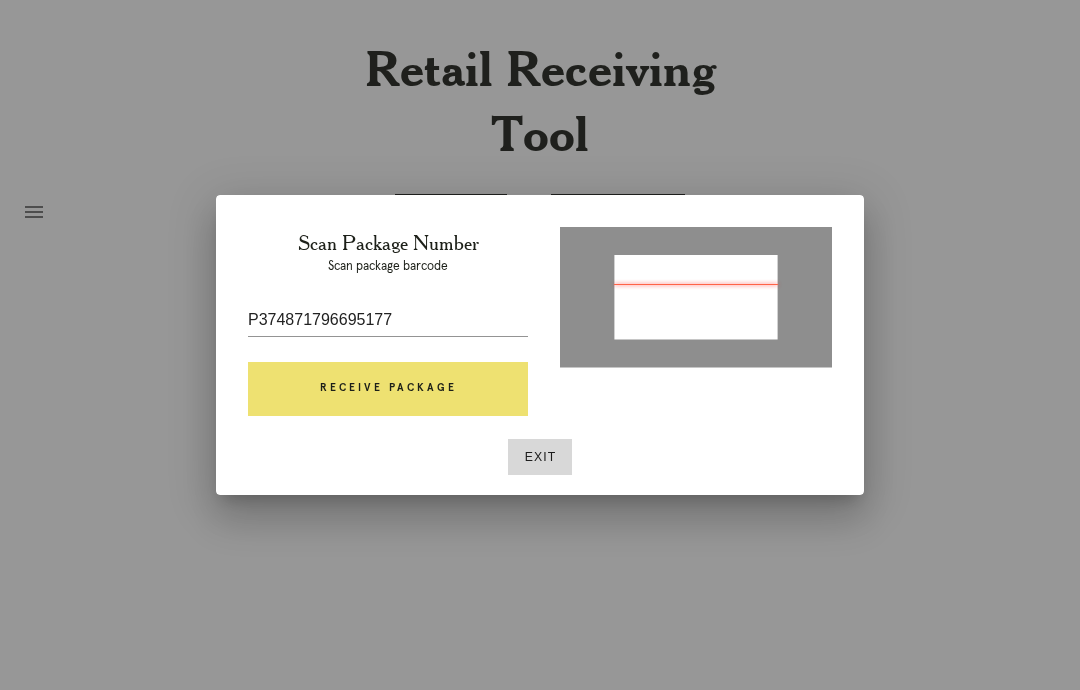 click on "Receive Package" at bounding box center [388, 389] 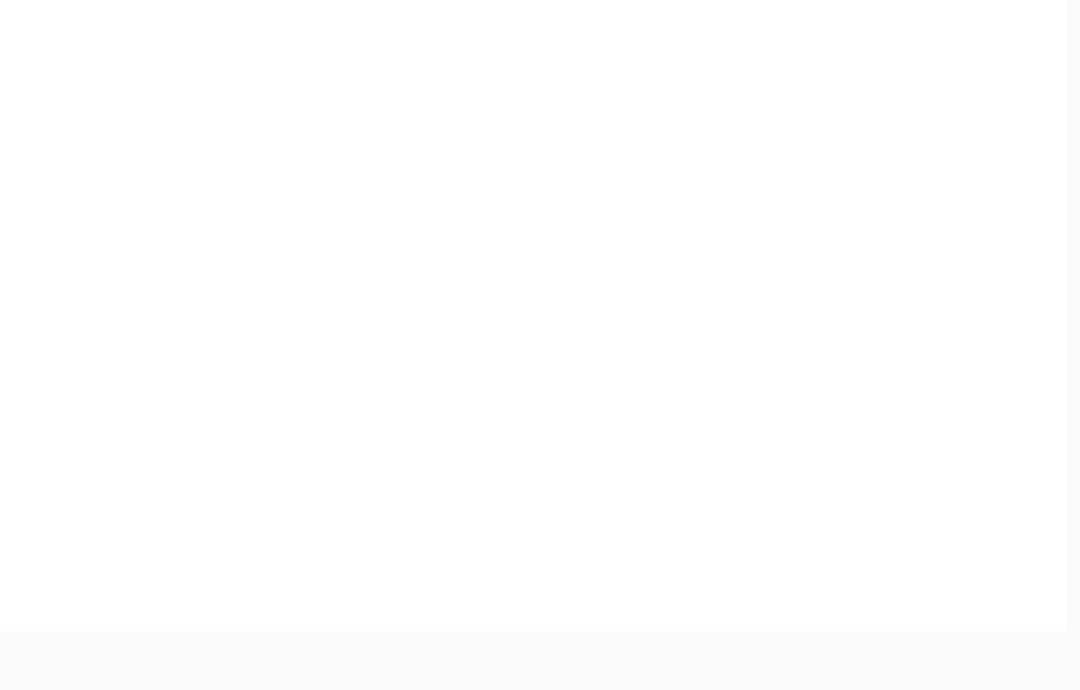 scroll, scrollTop: 957, scrollLeft: 0, axis: vertical 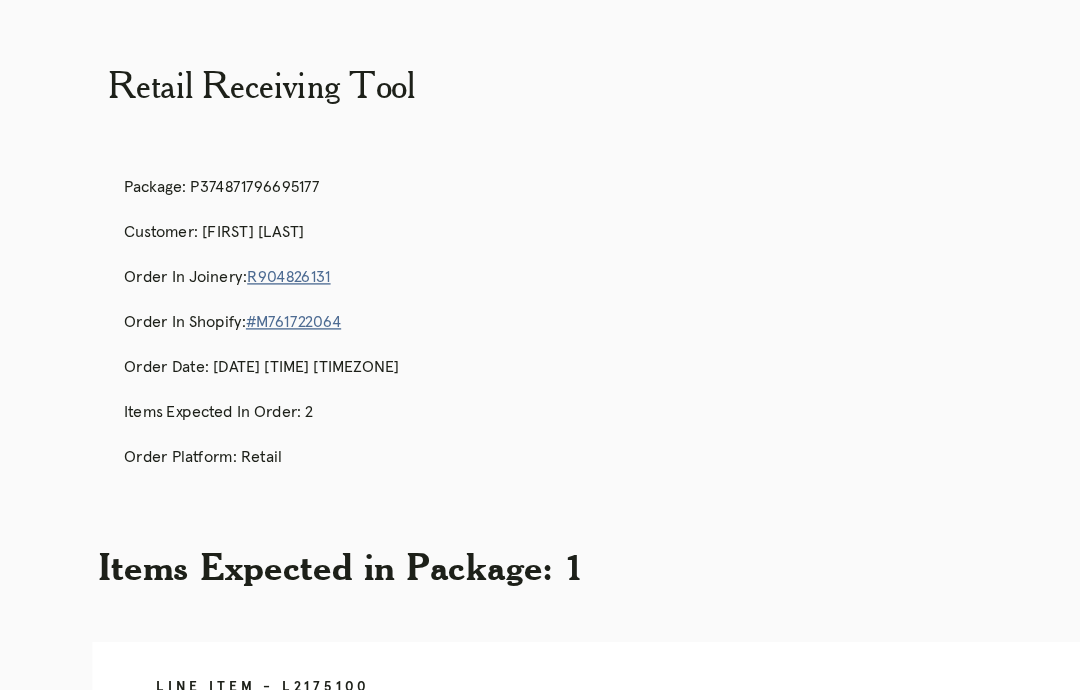 click on "Package: P374871796695177   Customer: [FIRST] [LAST]
Order in Joinery:
R904826131
Order in Shopify:
#M761722064
Order Date:
[DATE] [TIME] [TIMEZONE]
Items Expected in Order: 2   Order Platform: retail" at bounding box center (560, 252) 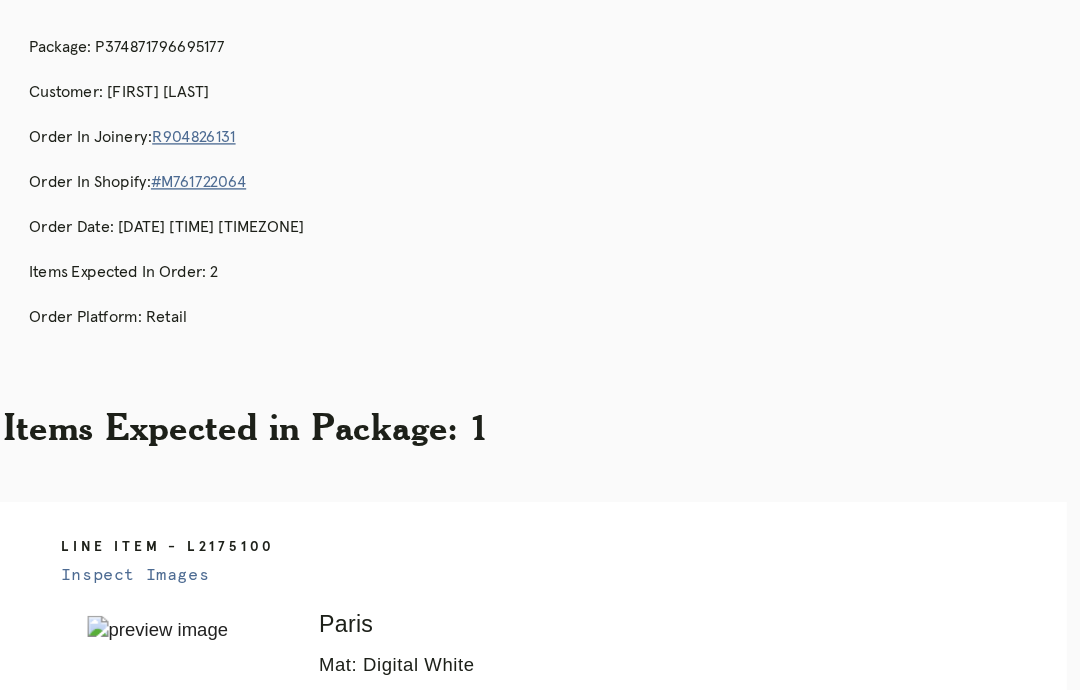 scroll, scrollTop: 0, scrollLeft: 0, axis: both 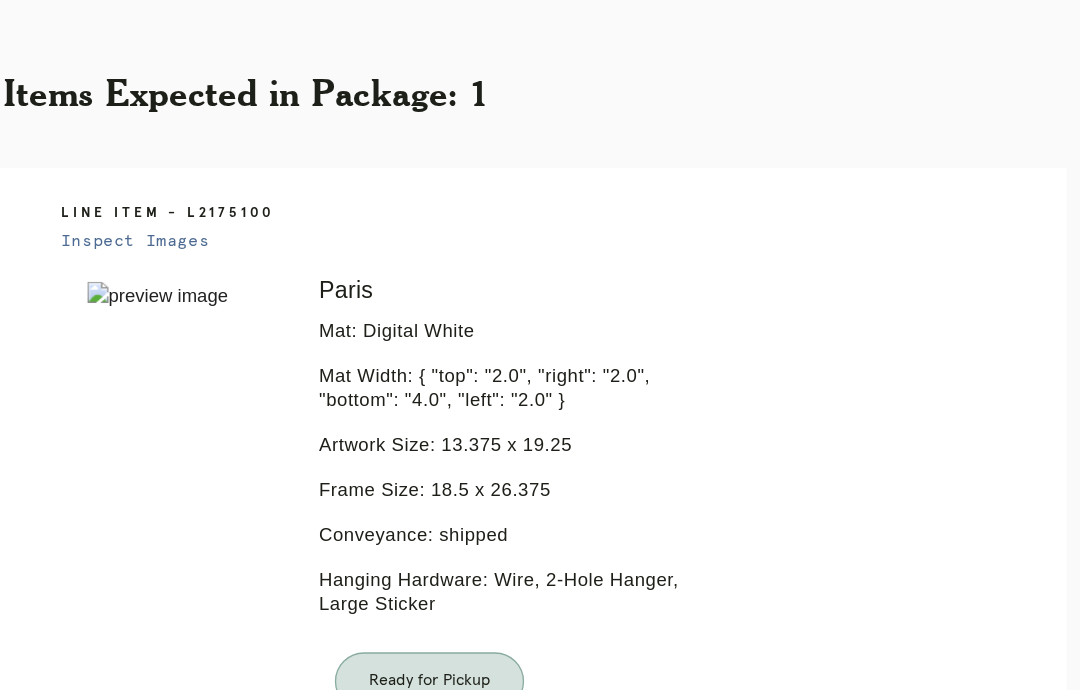 click on "Orders" at bounding box center (451, 861) 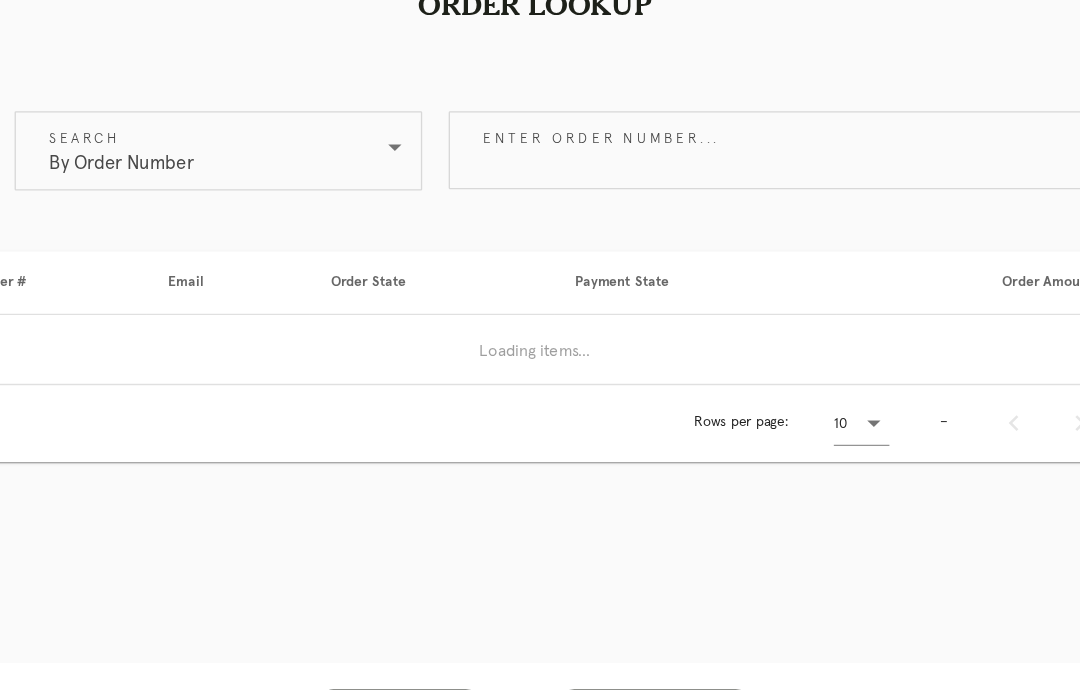 scroll, scrollTop: 80, scrollLeft: 0, axis: vertical 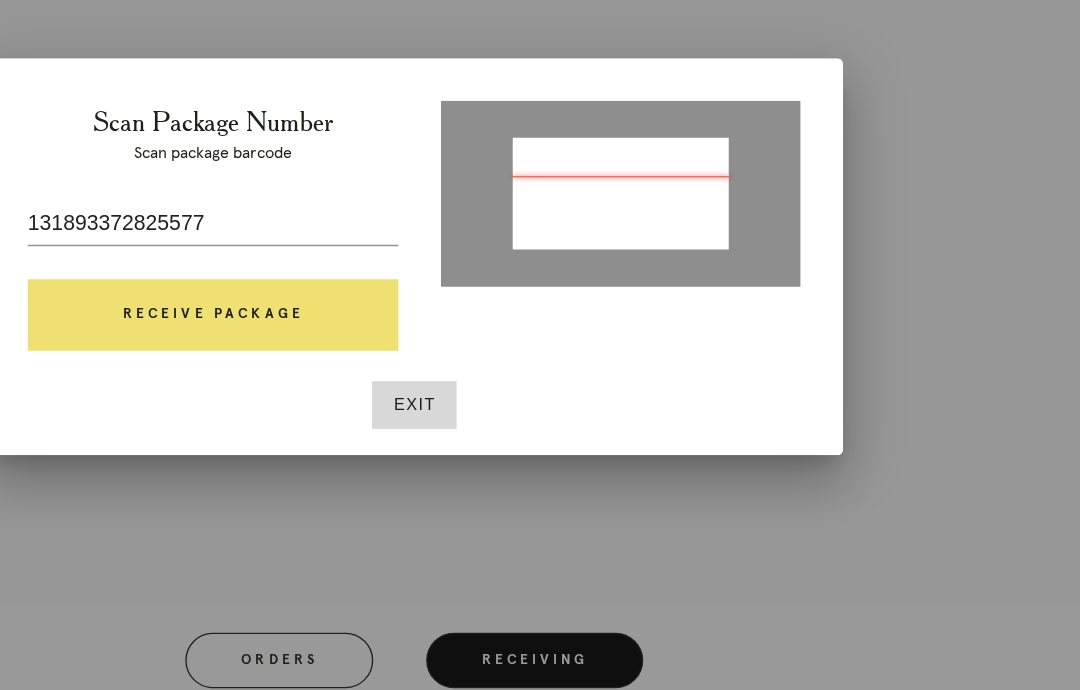 click on "Exit" at bounding box center [540, 457] 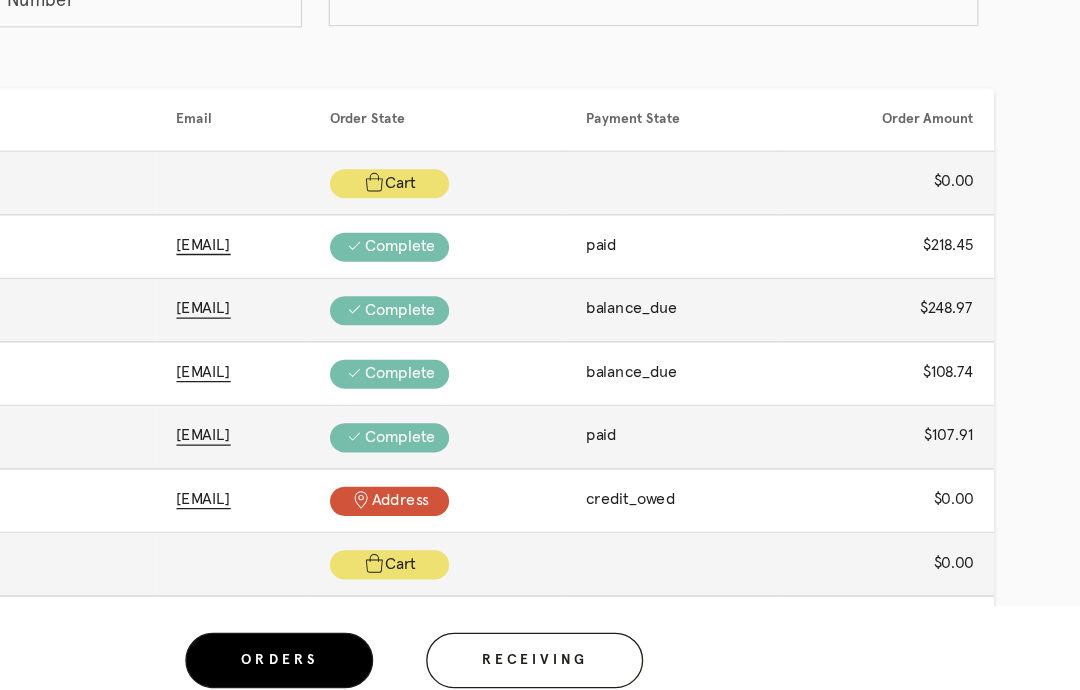 click on "Receiving" at bounding box center (631, 650) 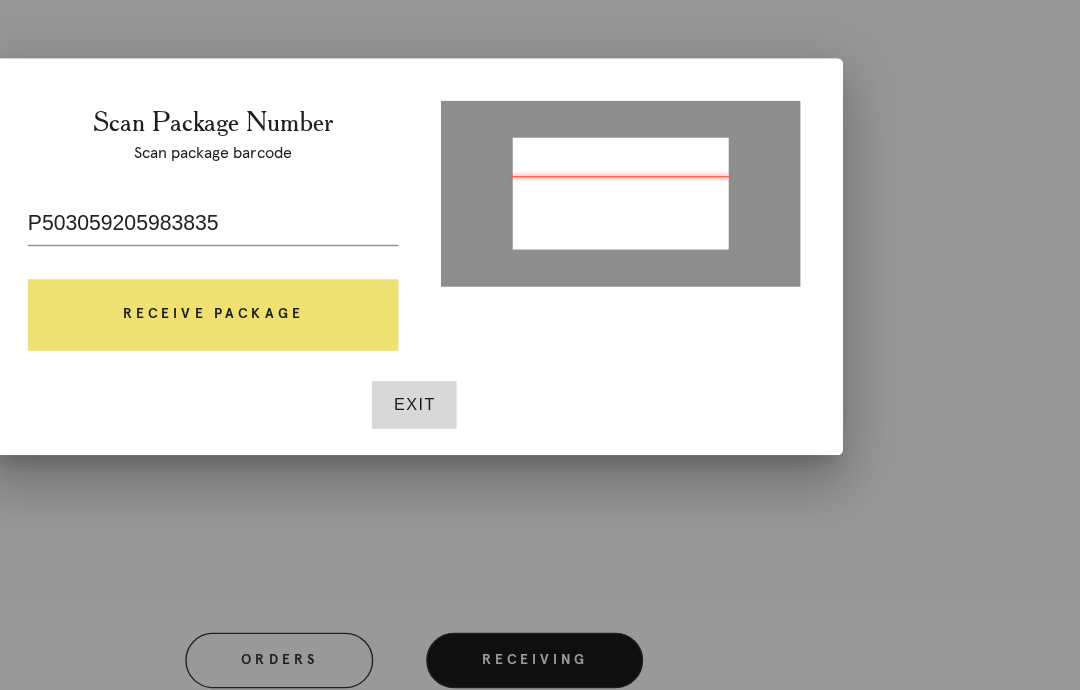 click on "Receive Package" at bounding box center (388, 389) 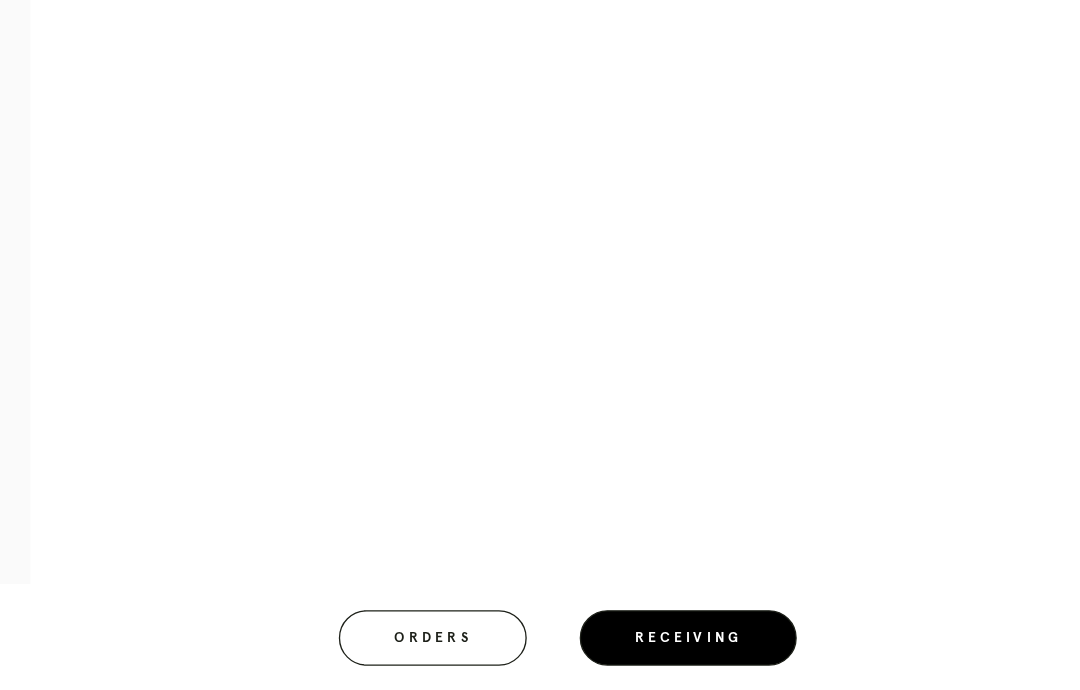 scroll, scrollTop: 1009, scrollLeft: 0, axis: vertical 